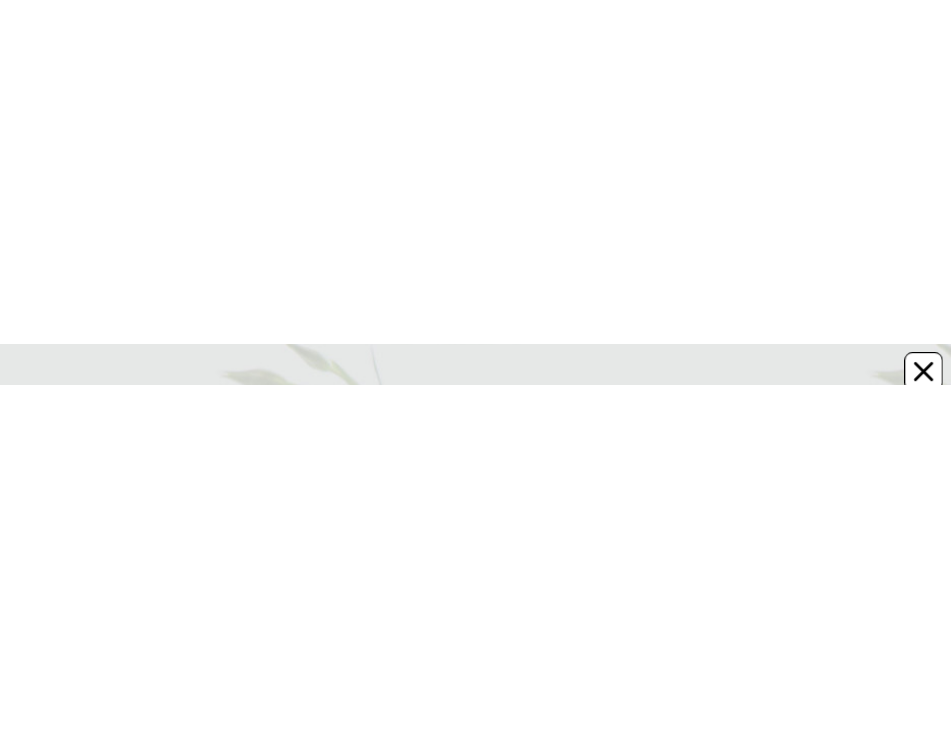 scroll, scrollTop: 0, scrollLeft: 0, axis: both 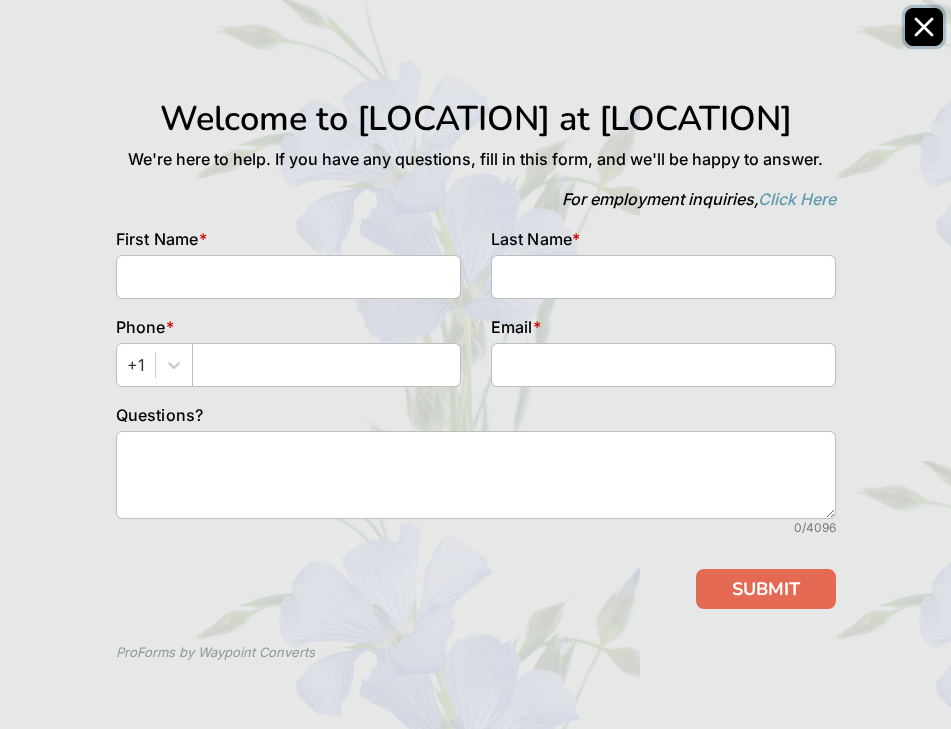 click 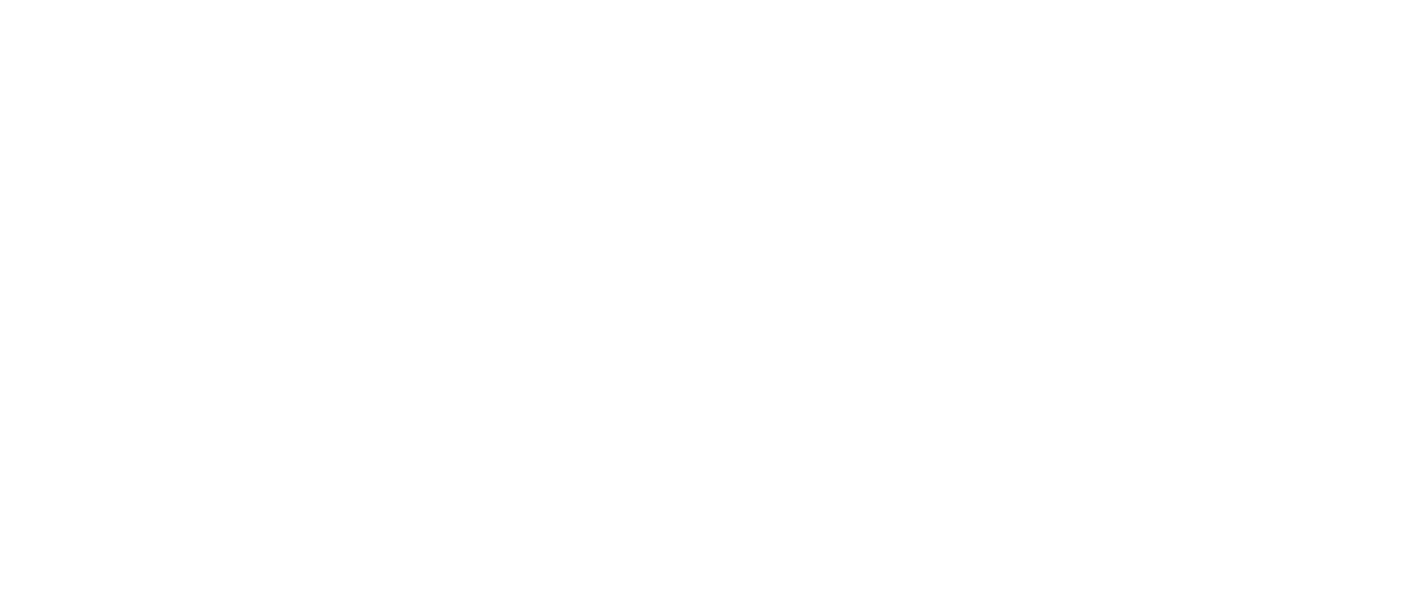 scroll, scrollTop: 0, scrollLeft: 0, axis: both 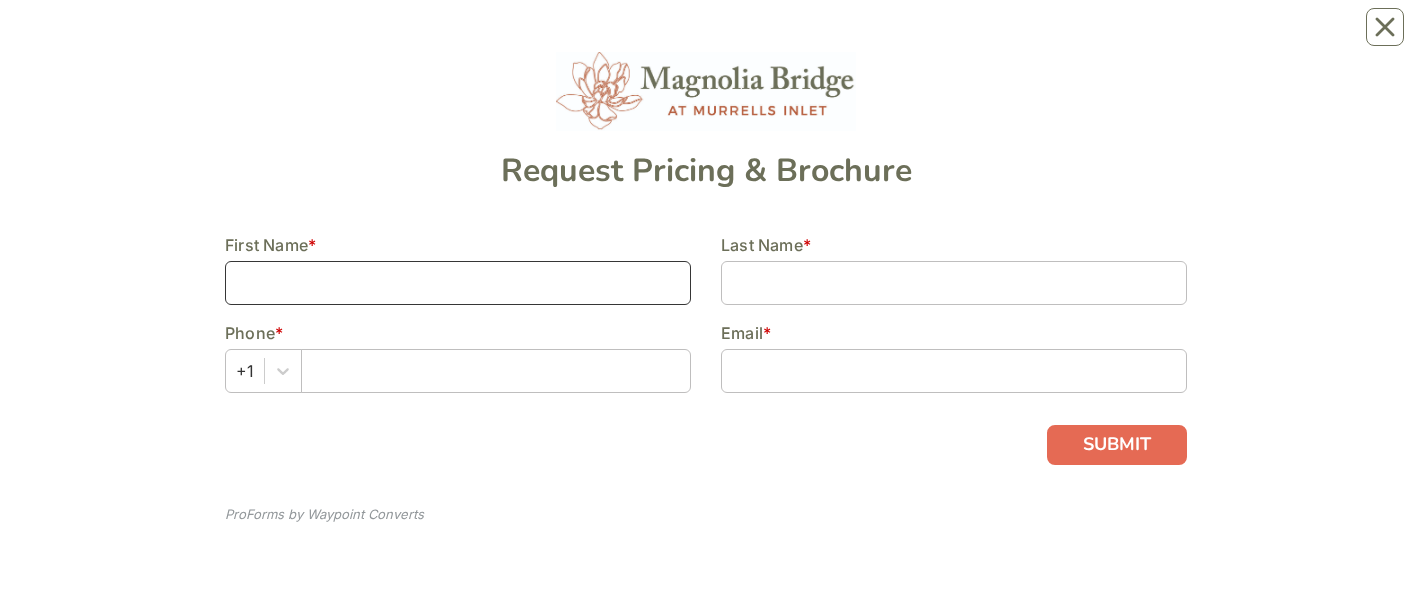 click at bounding box center [458, 283] 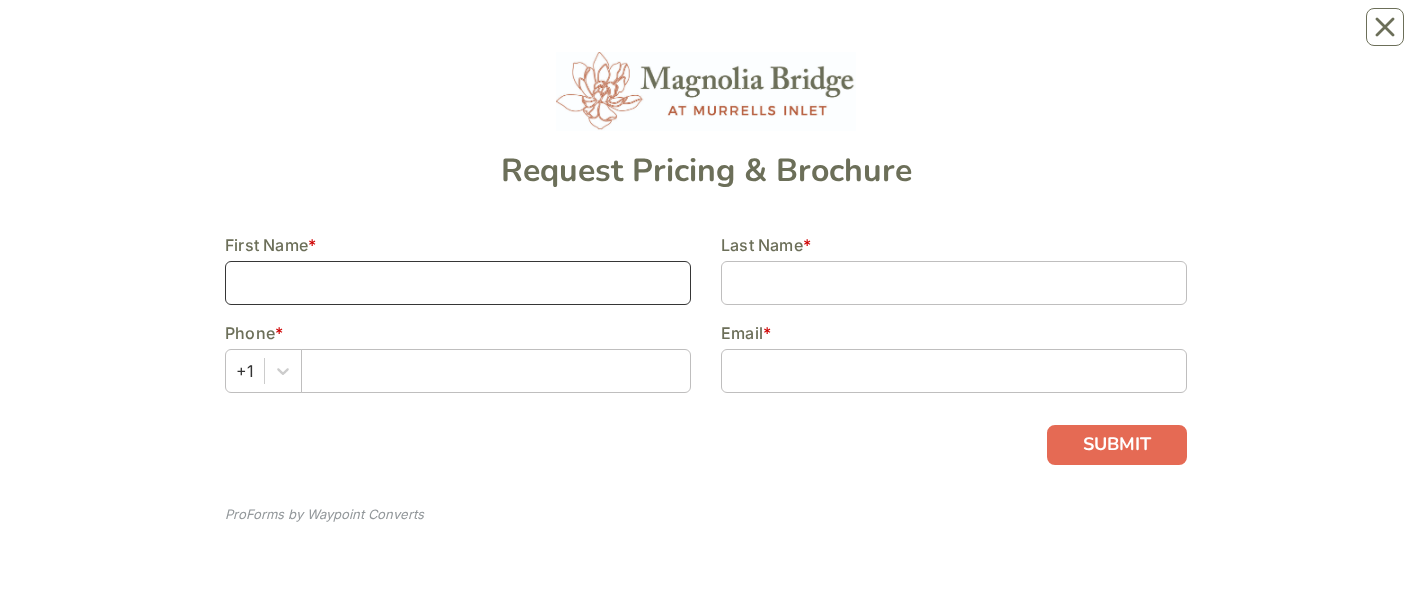 type on "[FIRST]" 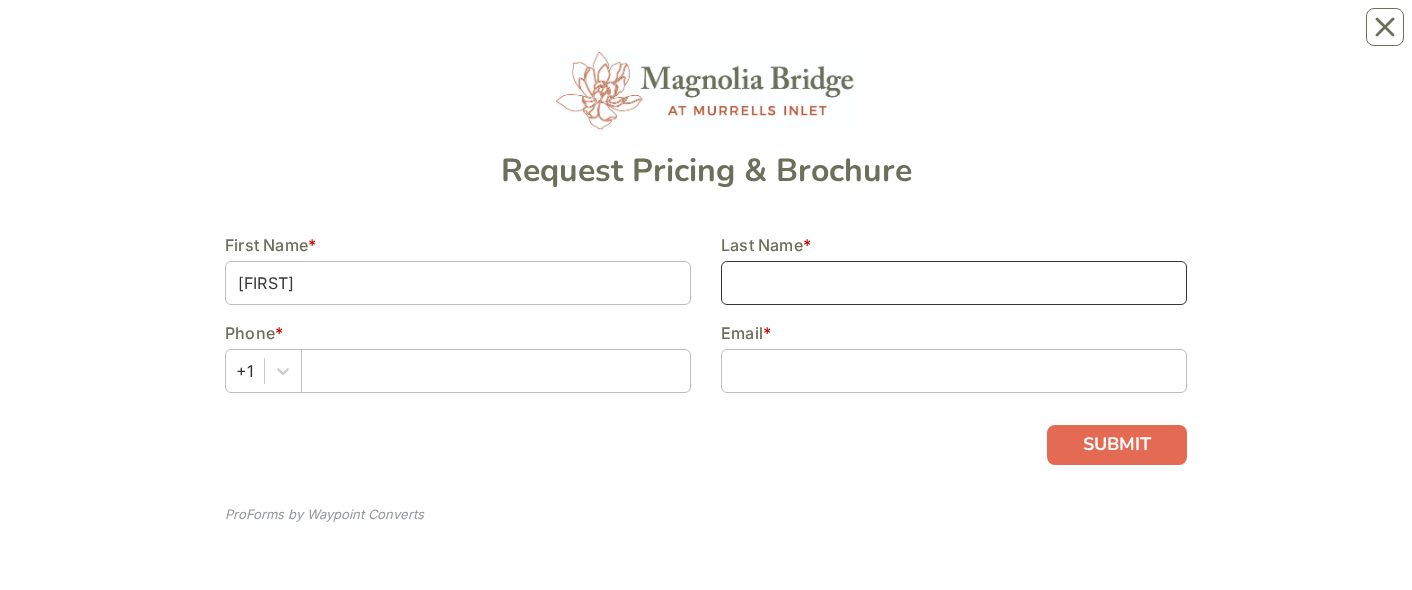 type on "[LAST]" 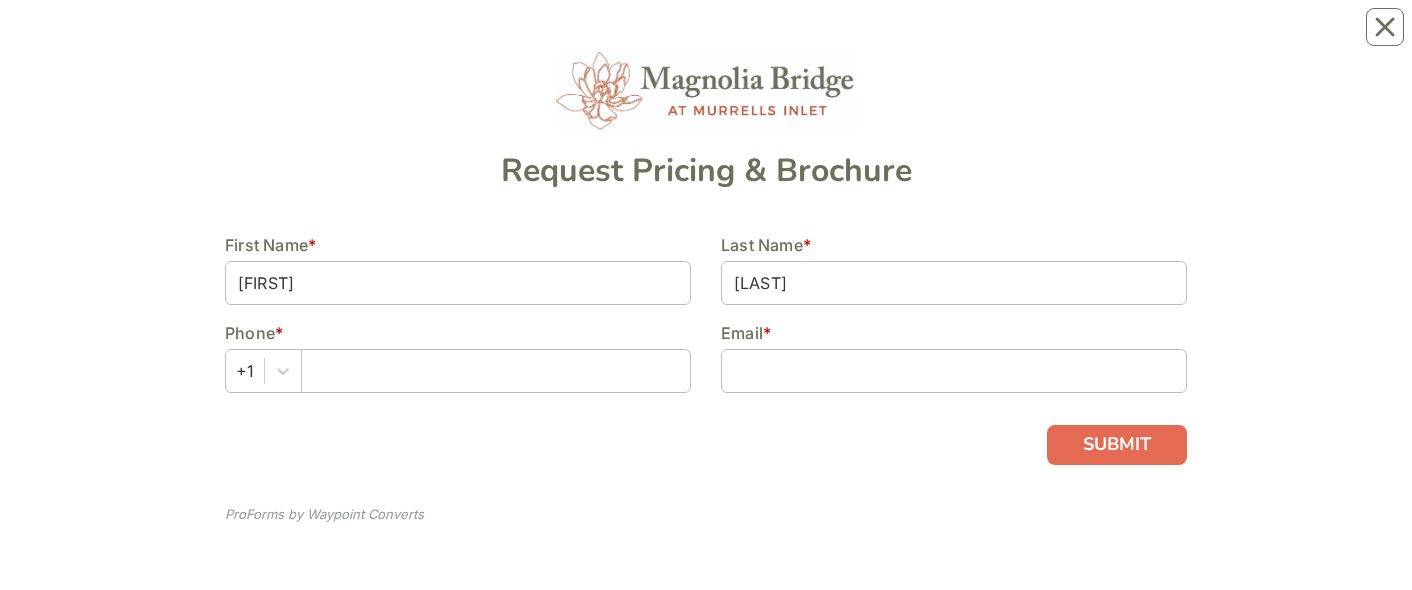type on "8483337059" 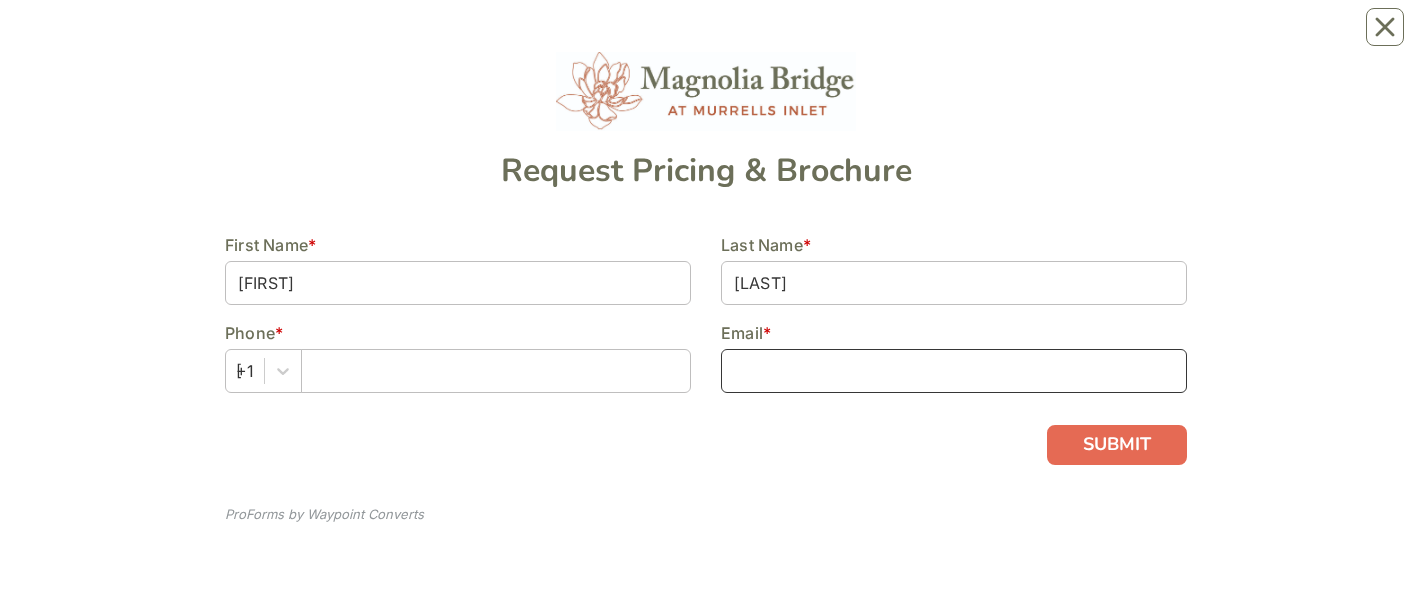 type on "fbalhan@aol.com" 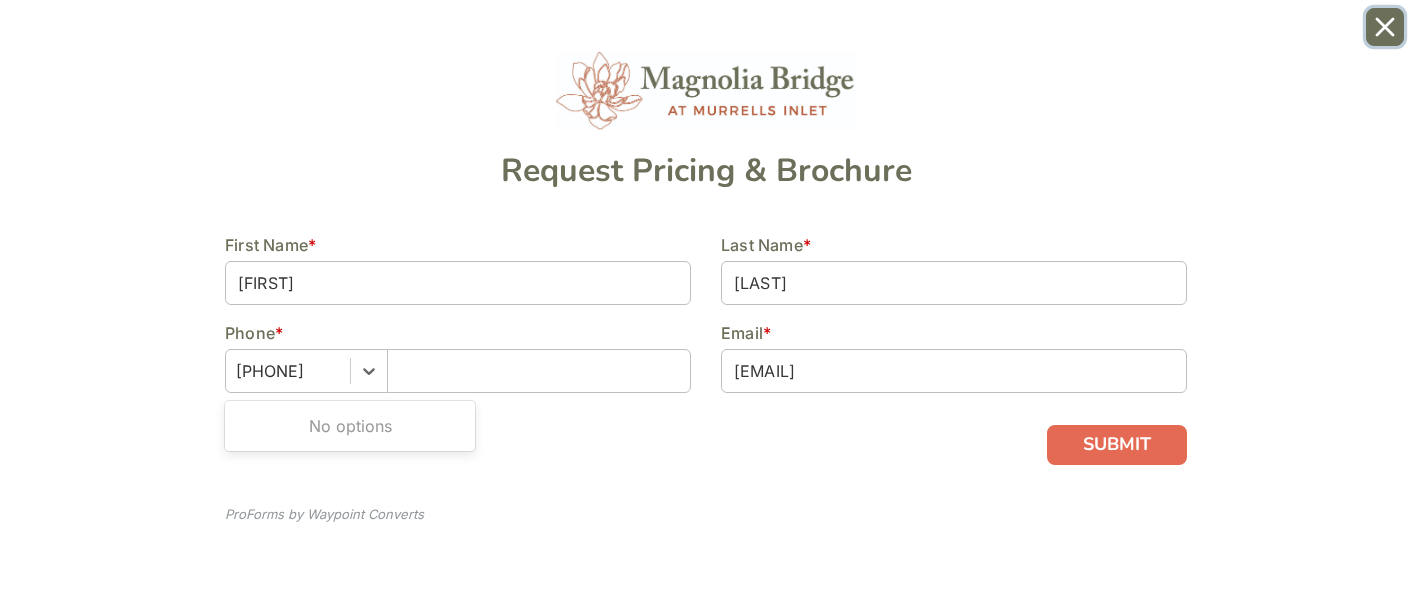 type 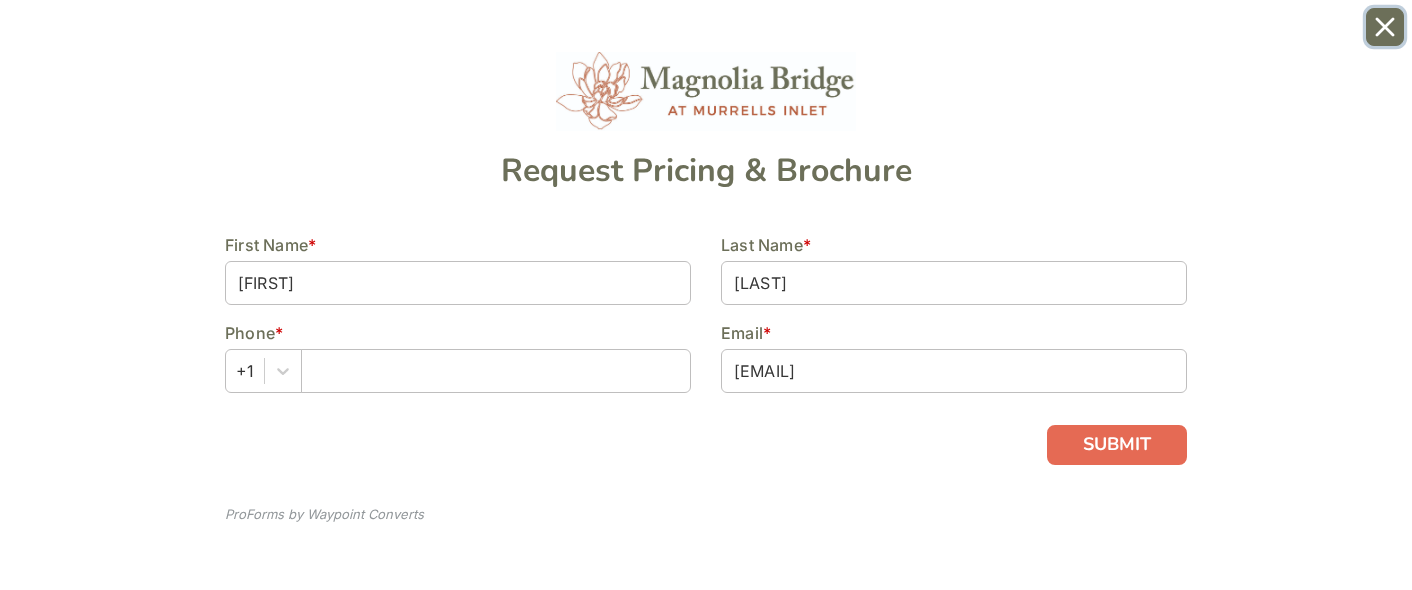 click 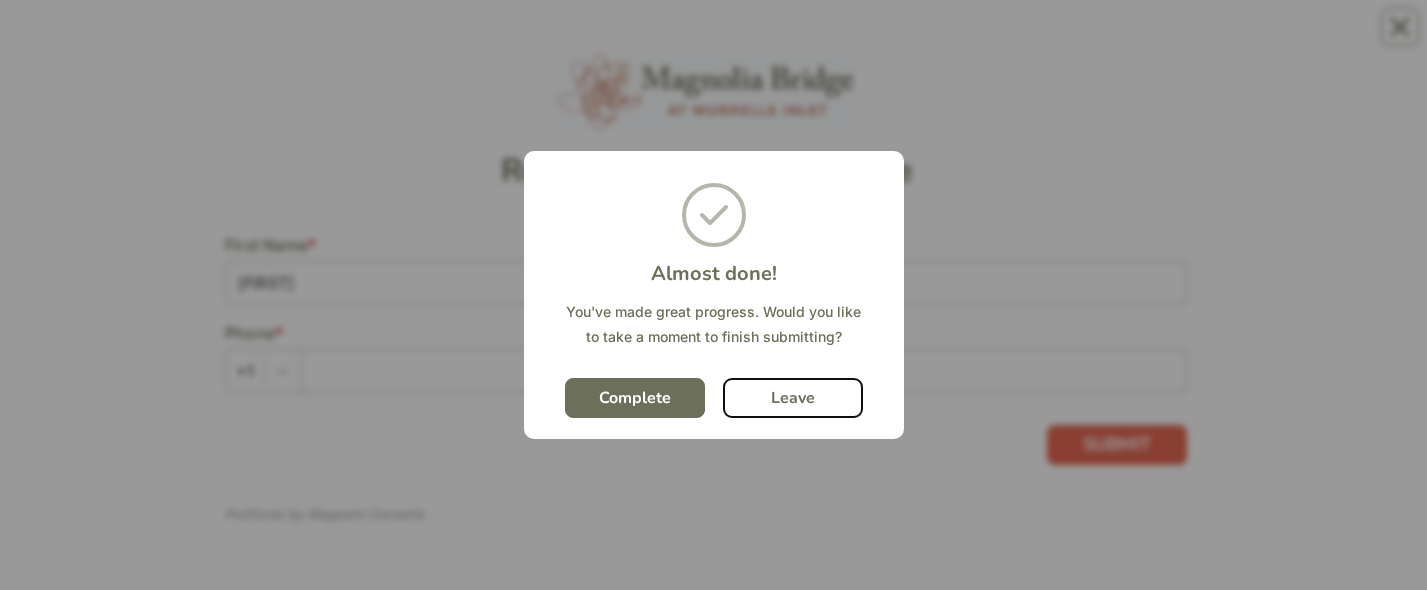 click on "Leave" at bounding box center [793, 398] 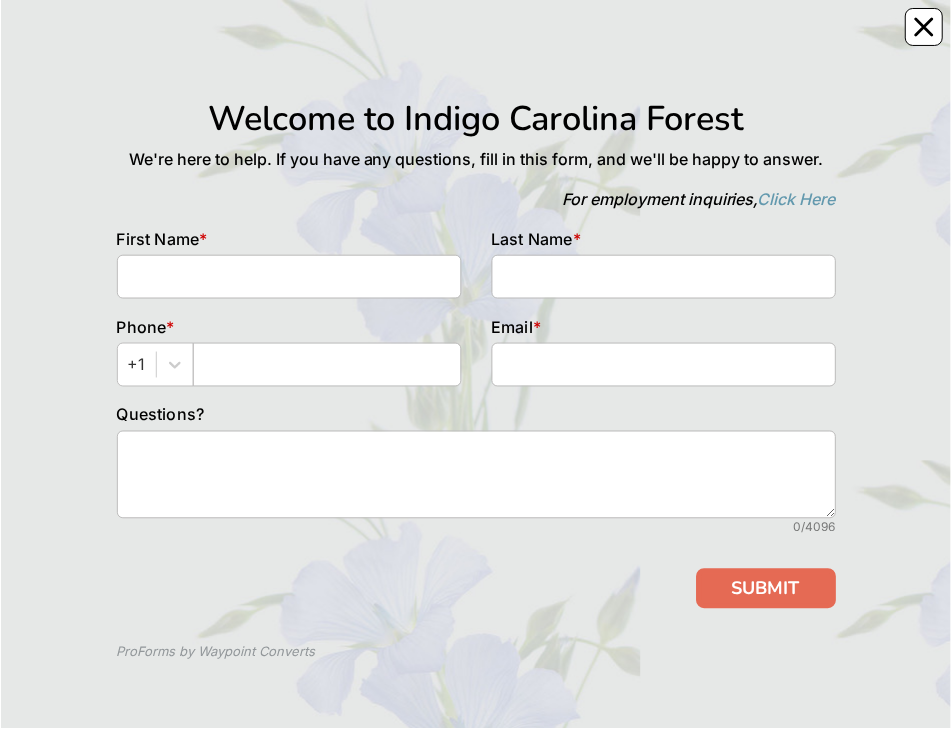 scroll, scrollTop: 0, scrollLeft: 0, axis: both 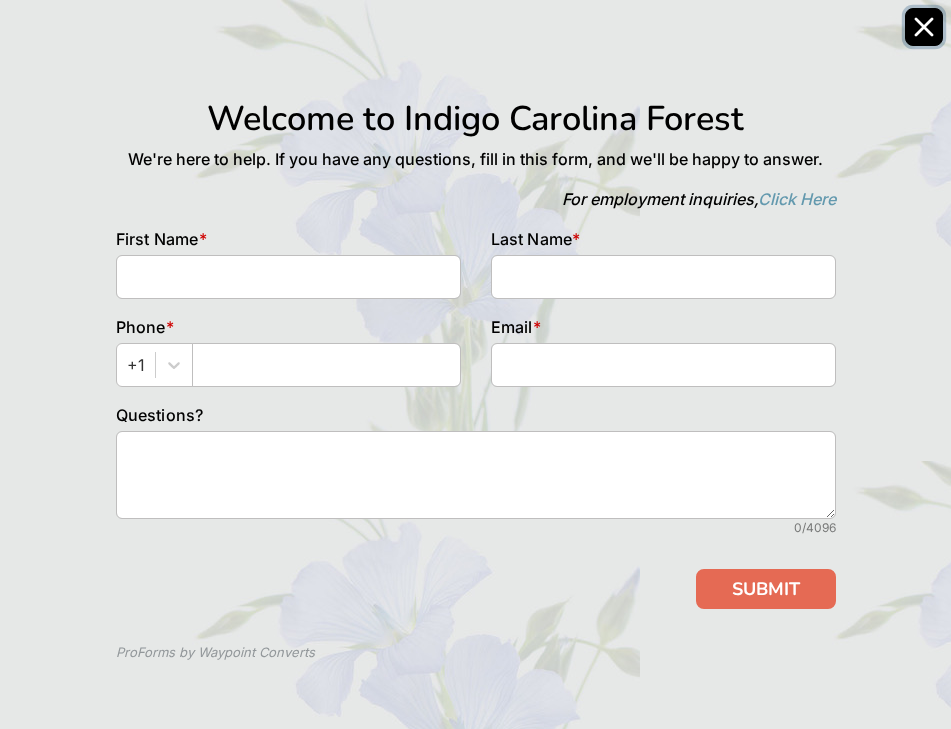 click 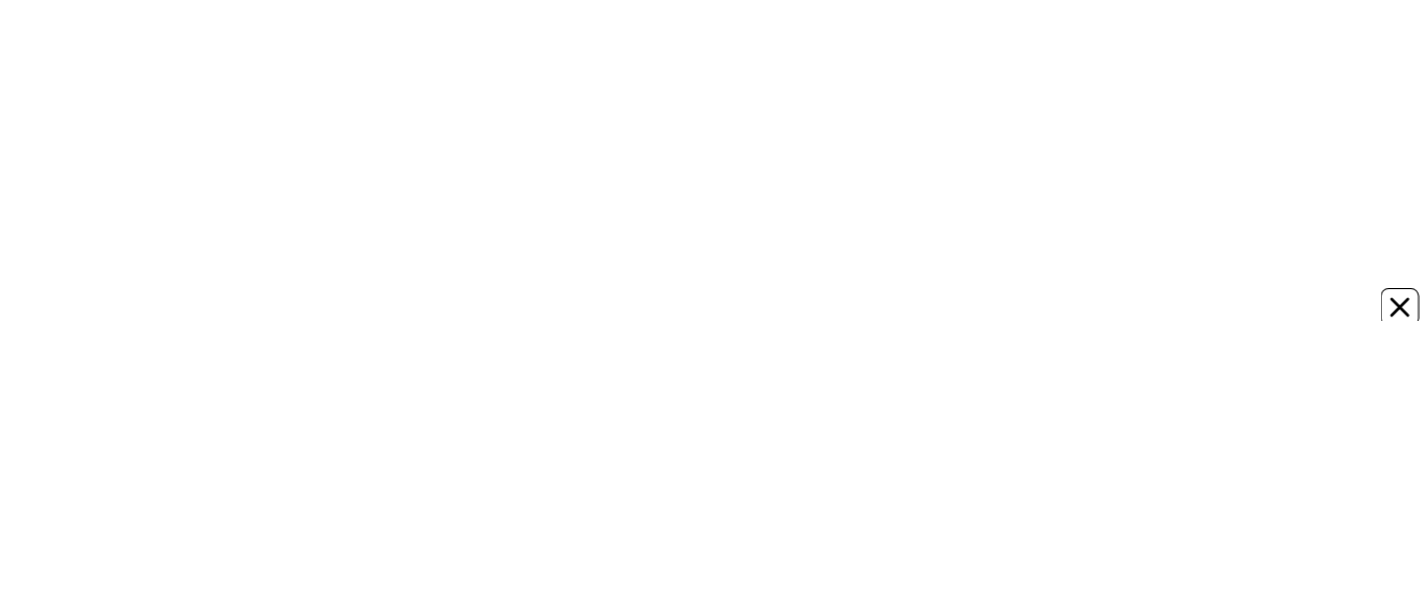 scroll, scrollTop: 0, scrollLeft: 0, axis: both 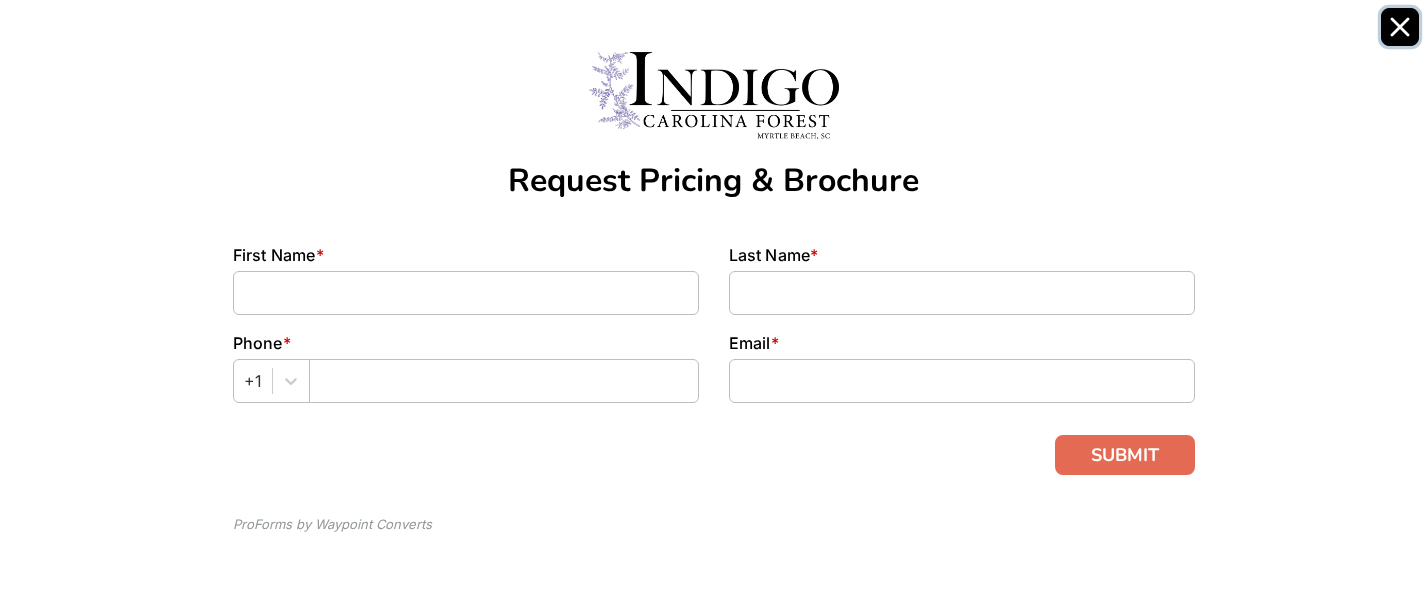 click 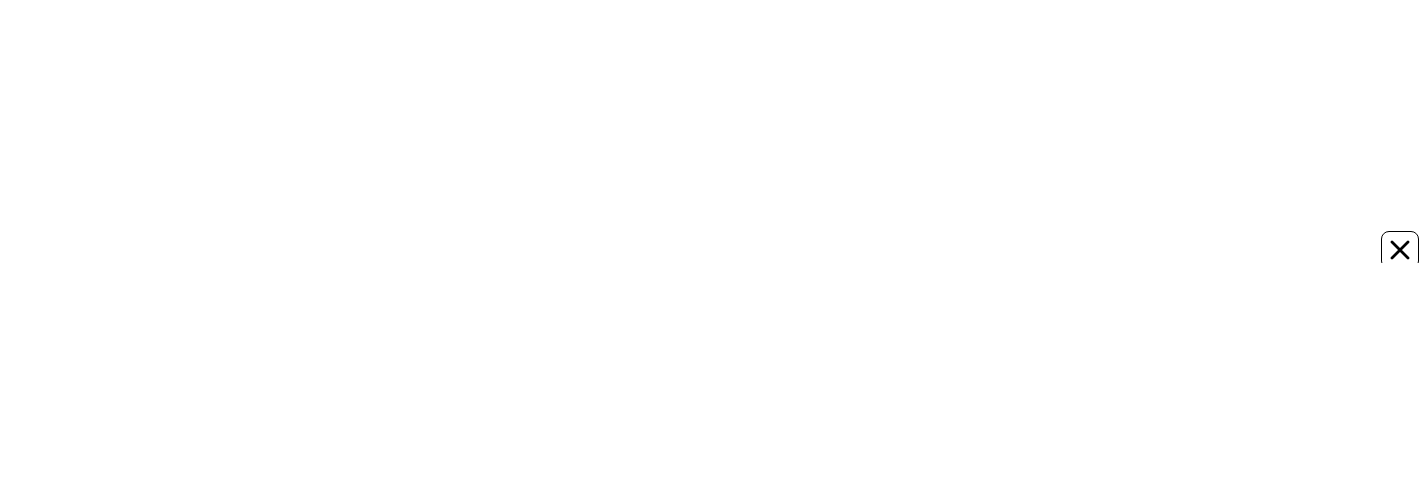 scroll, scrollTop: 0, scrollLeft: 0, axis: both 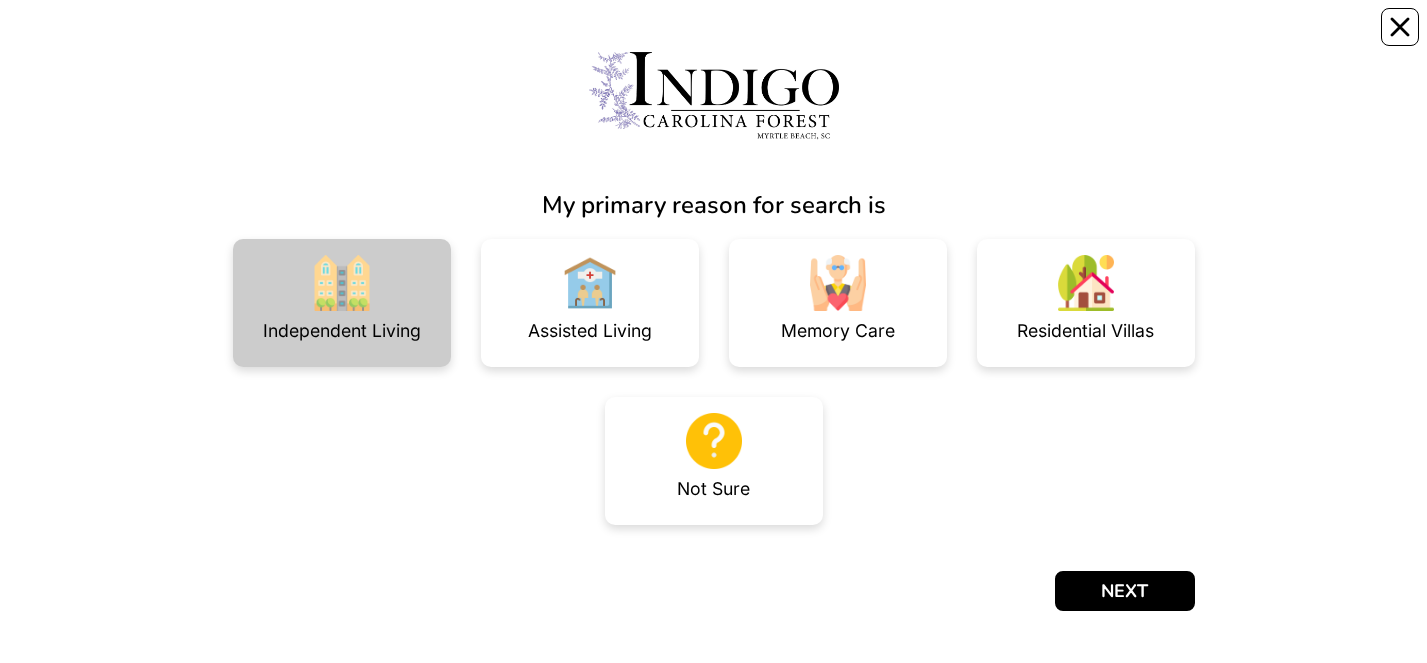 click at bounding box center (342, 283) 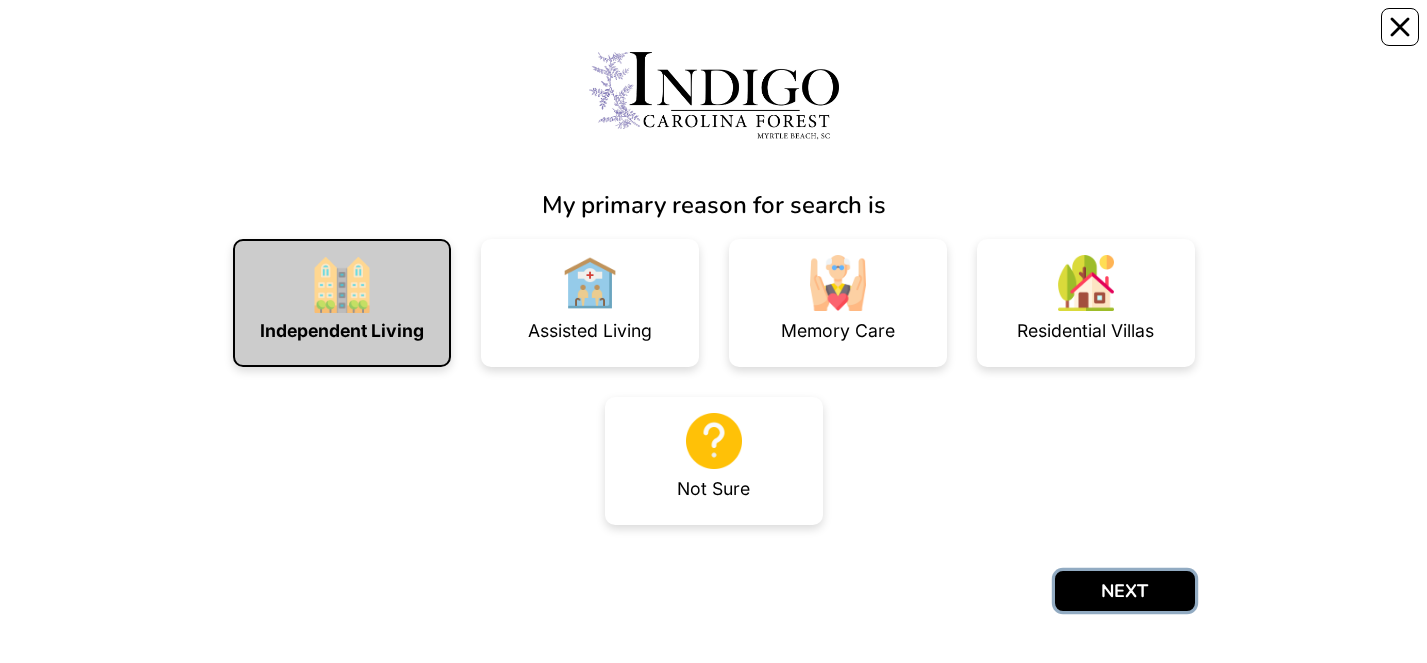 click on "NEXT" at bounding box center (1125, 591) 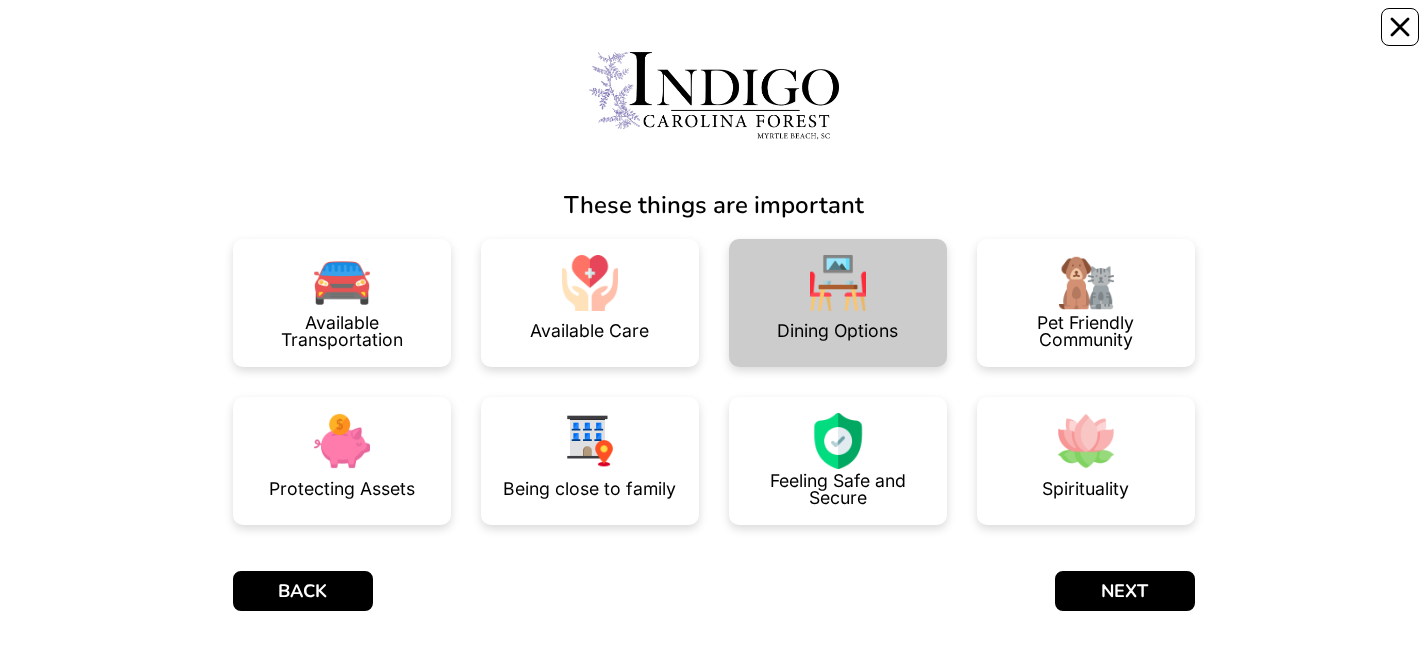 click on "Dining Options" at bounding box center (837, 331) 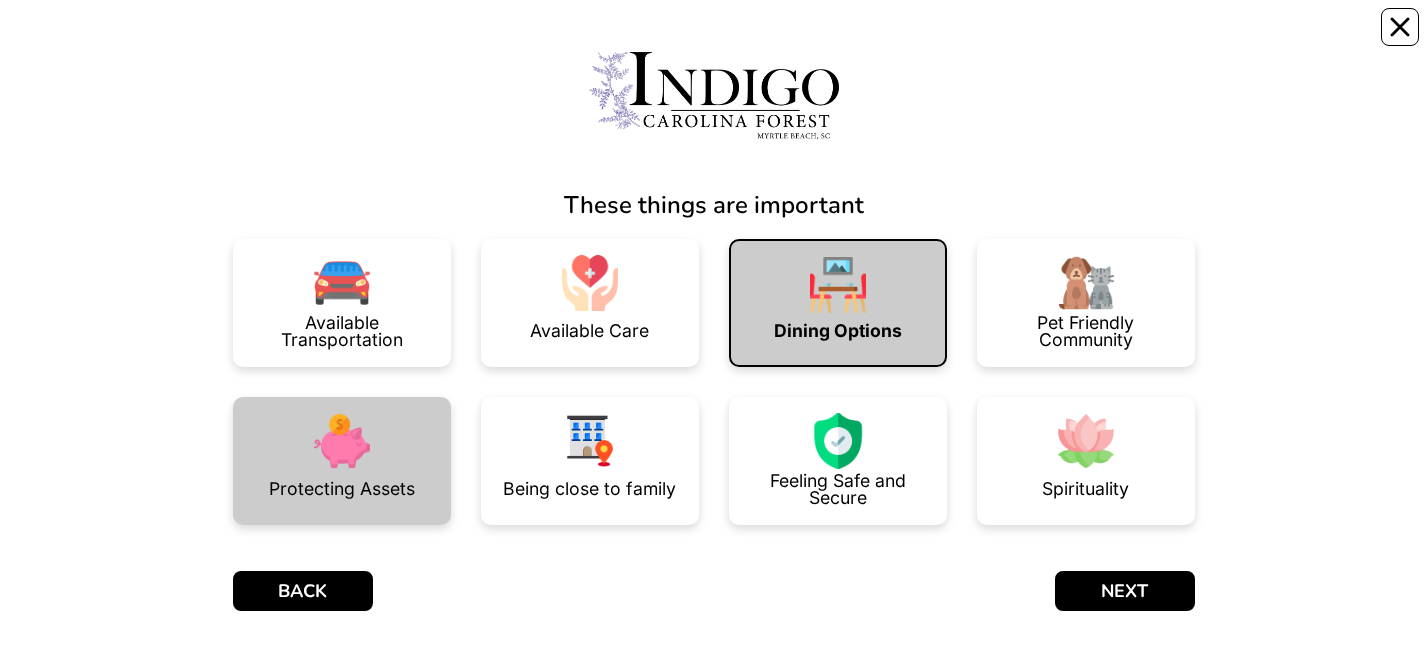 click on "Protecting Assets" at bounding box center [342, 489] 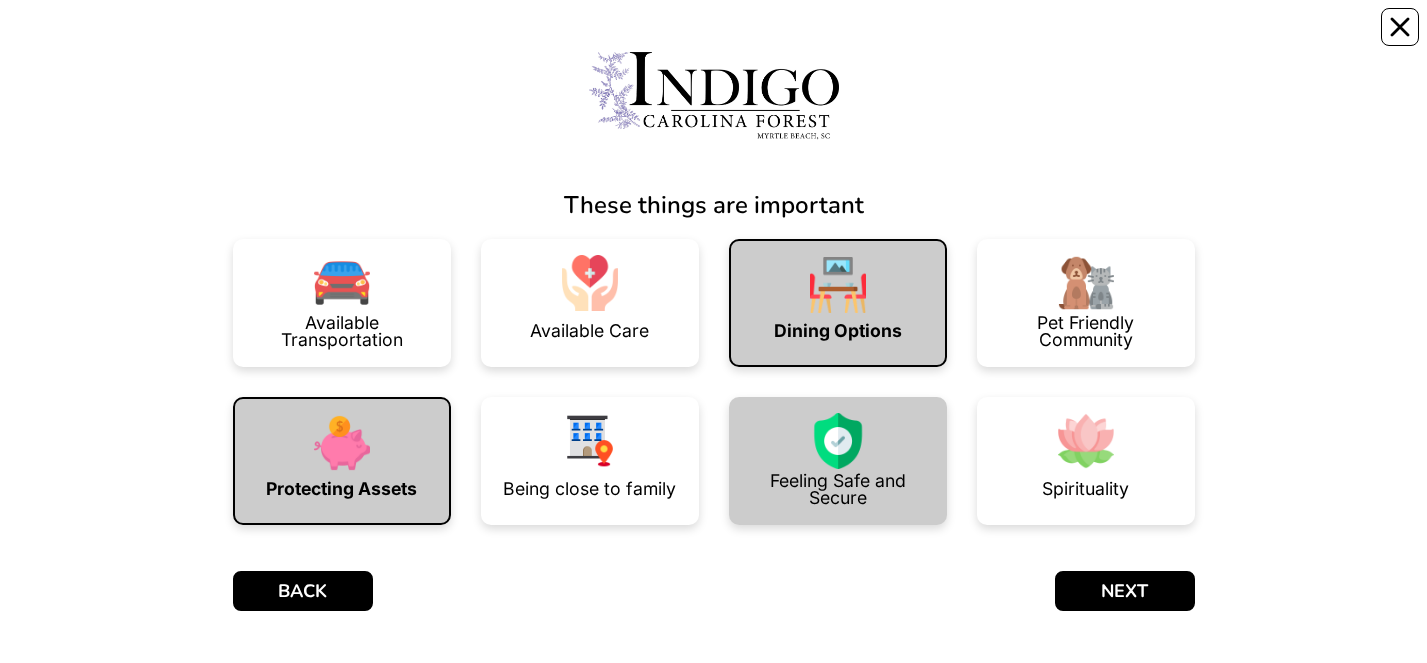 click on "Feeling Safe and Secure" at bounding box center (838, 489) 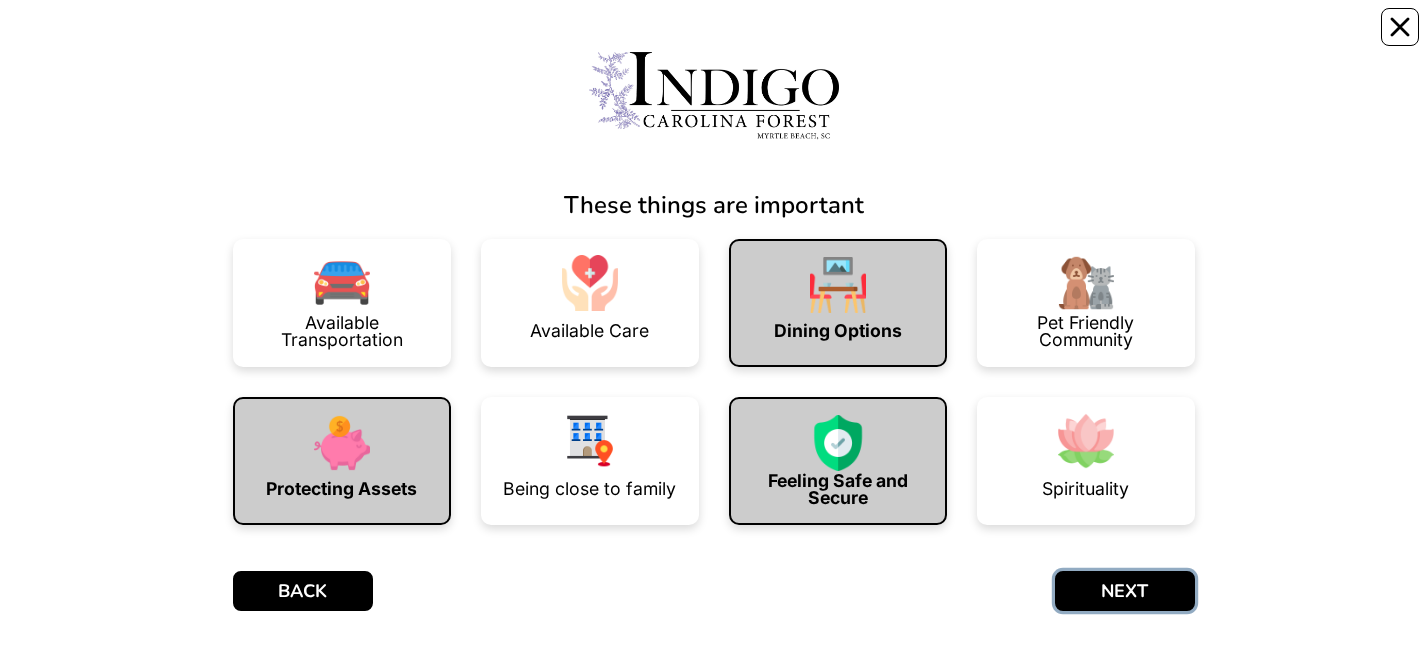 click on "NEXT" at bounding box center [1125, 591] 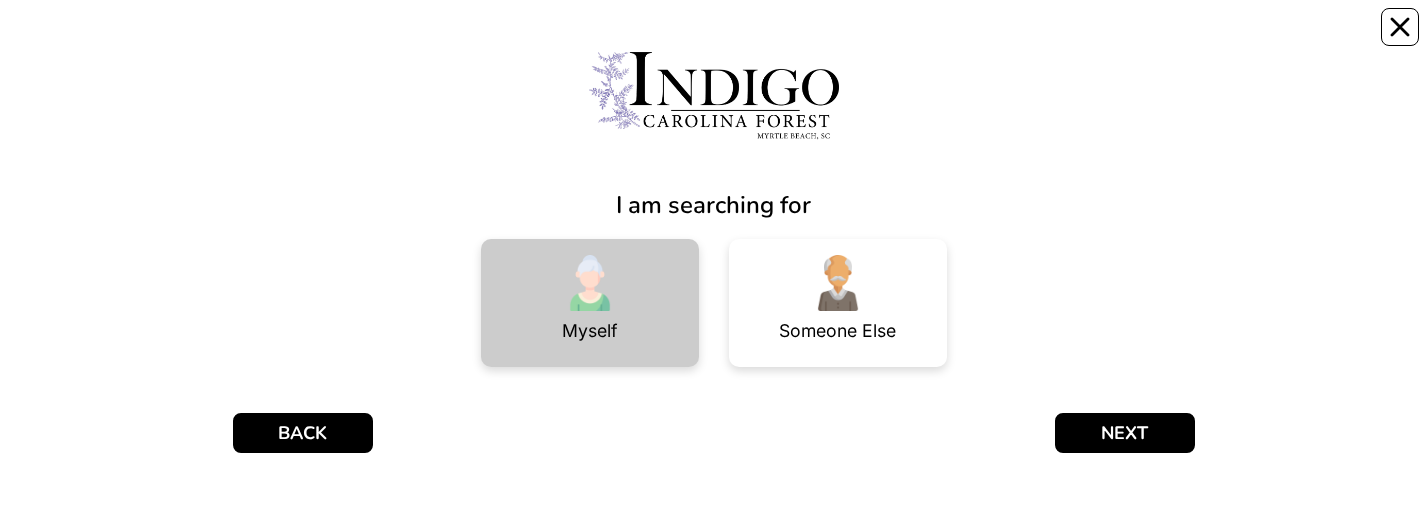 click on "Myself" at bounding box center (590, 331) 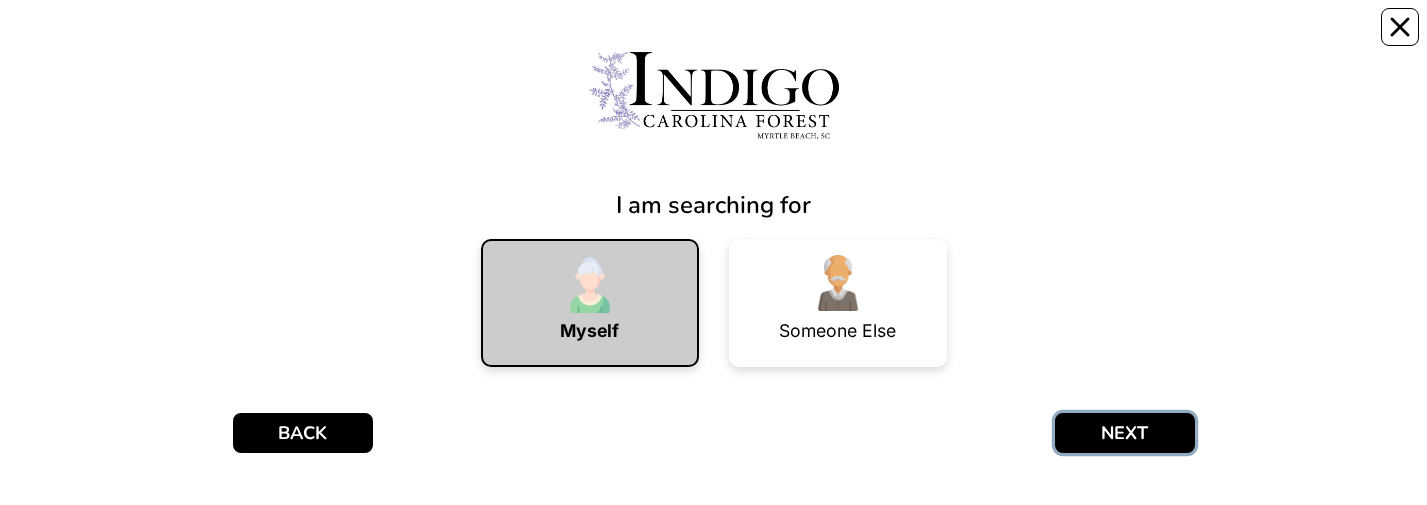 click on "NEXT" at bounding box center (1125, 433) 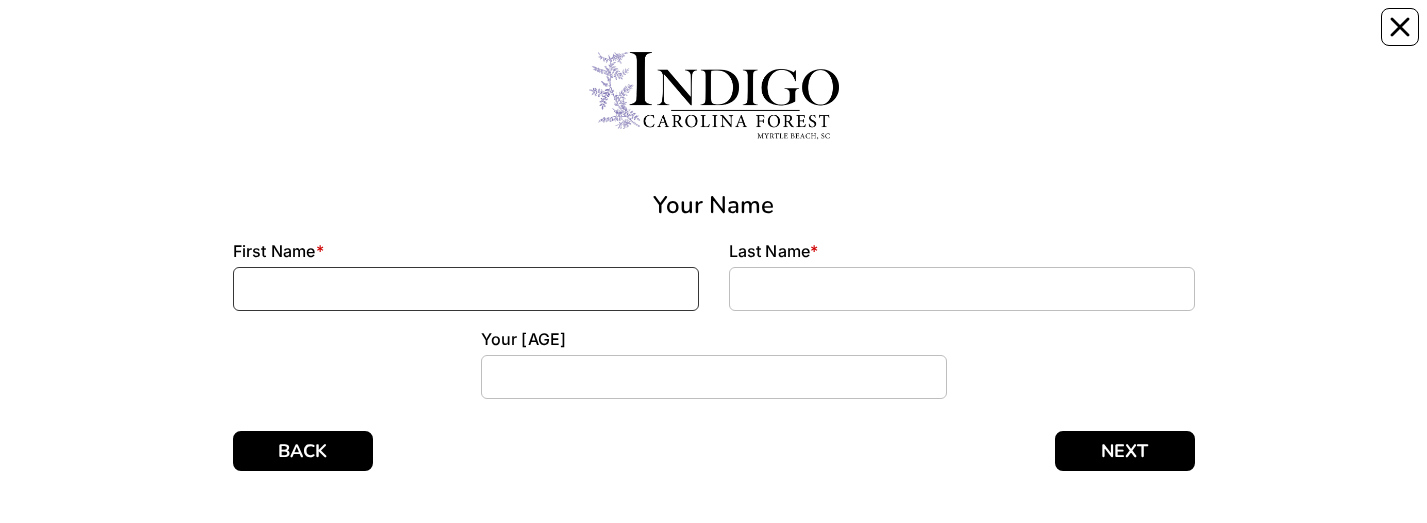 click at bounding box center [466, 289] 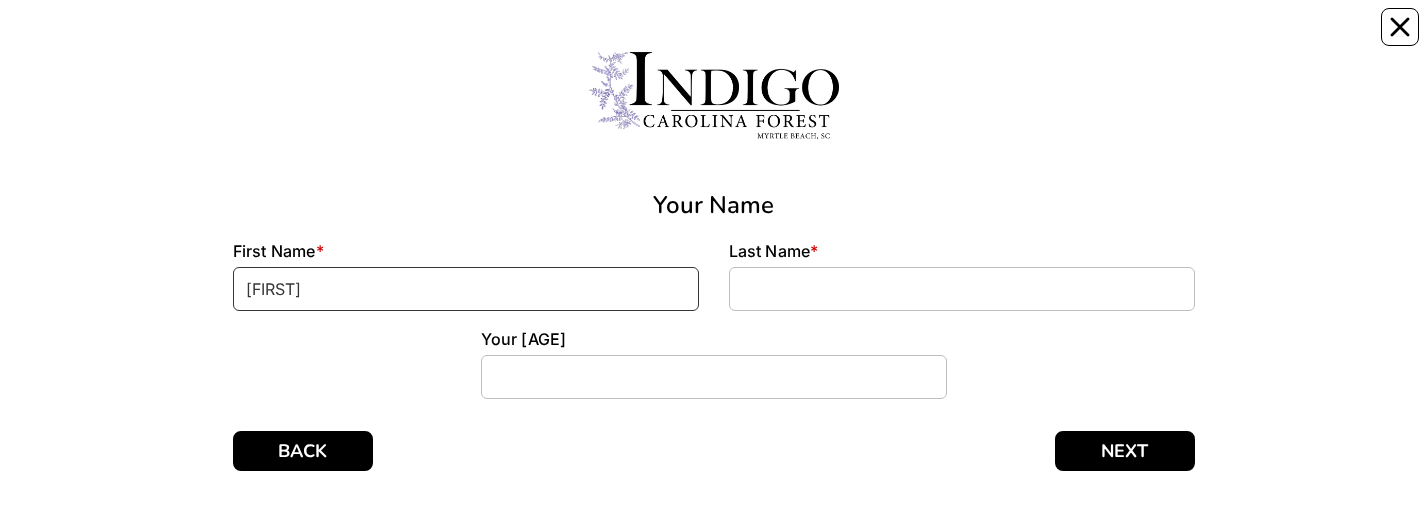 type on "[FIRST]" 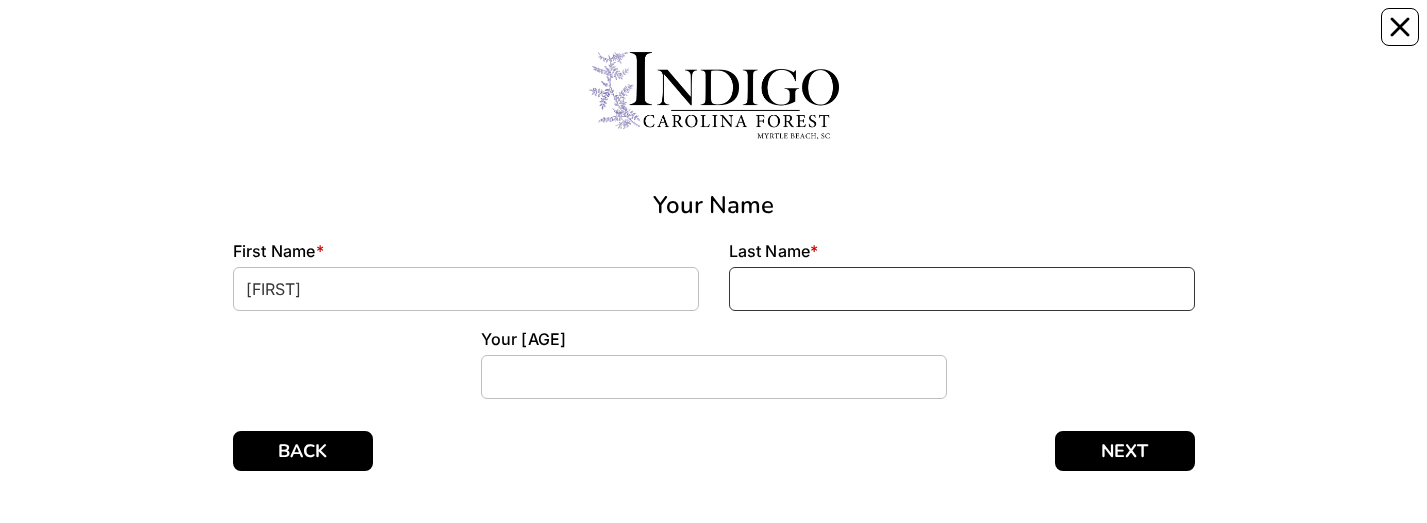 click at bounding box center (962, 289) 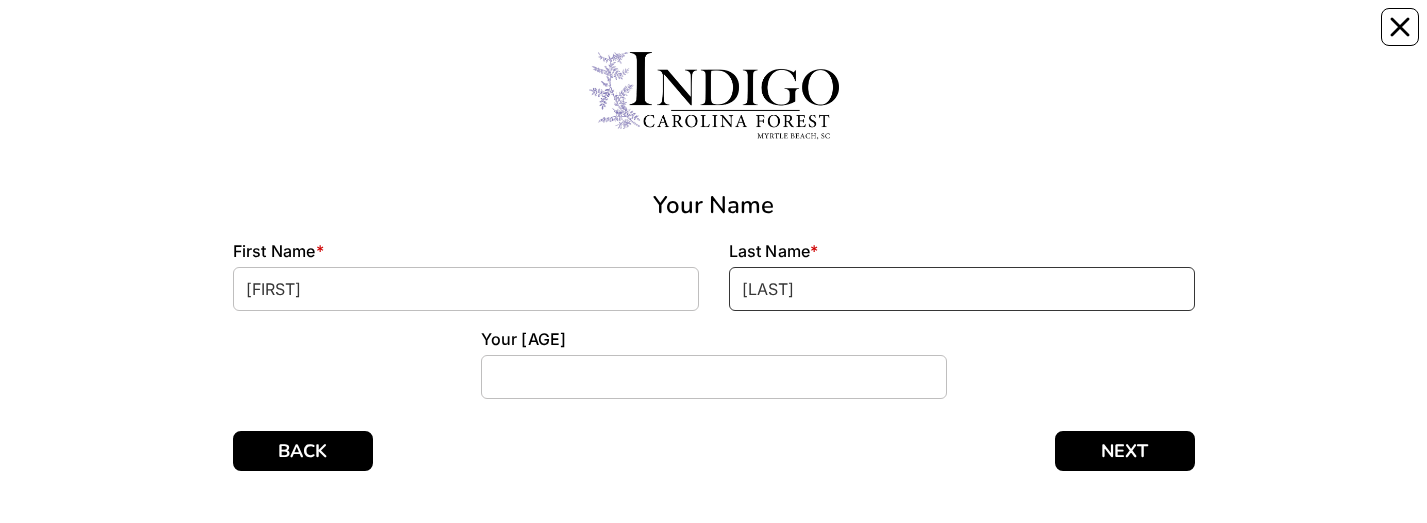type on "[LAST]" 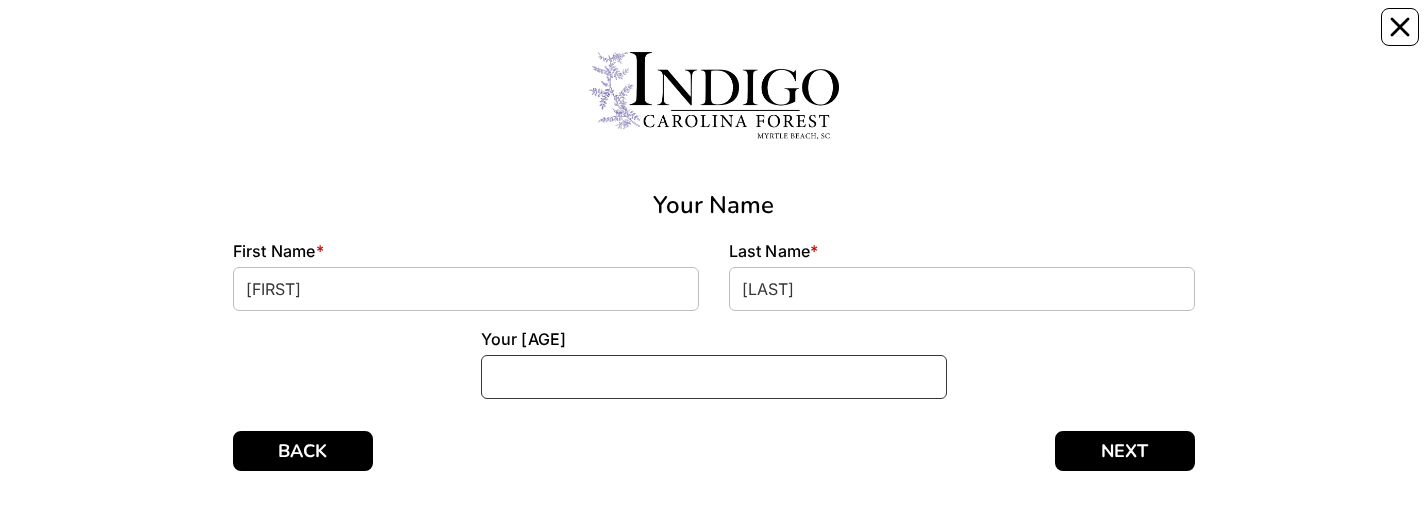 click at bounding box center (714, 377) 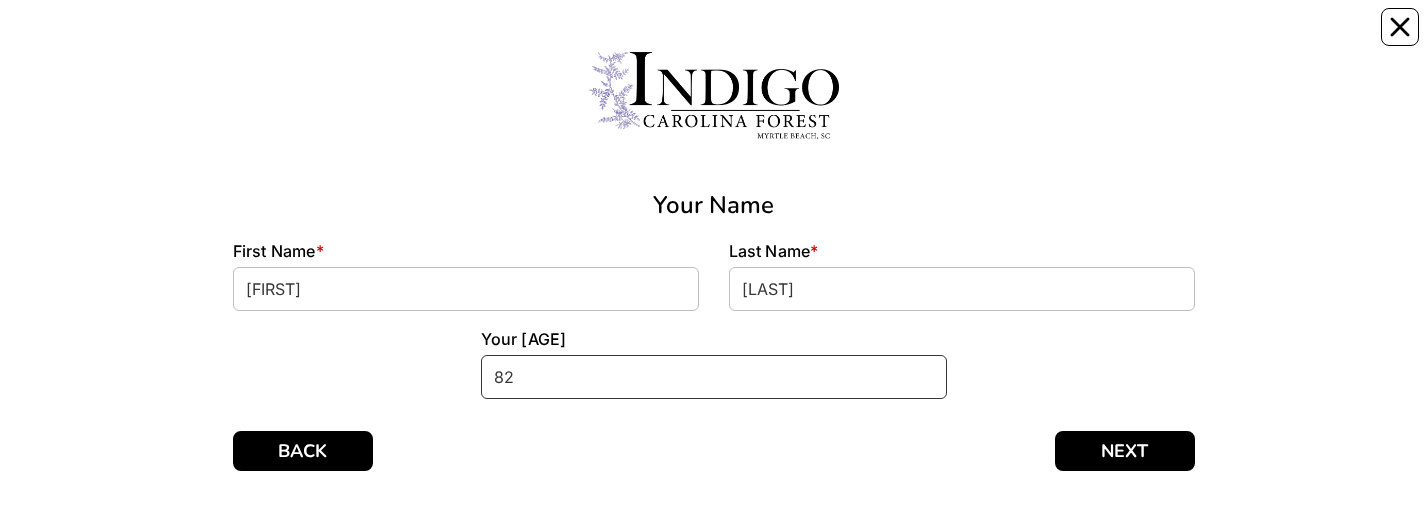 type on "82" 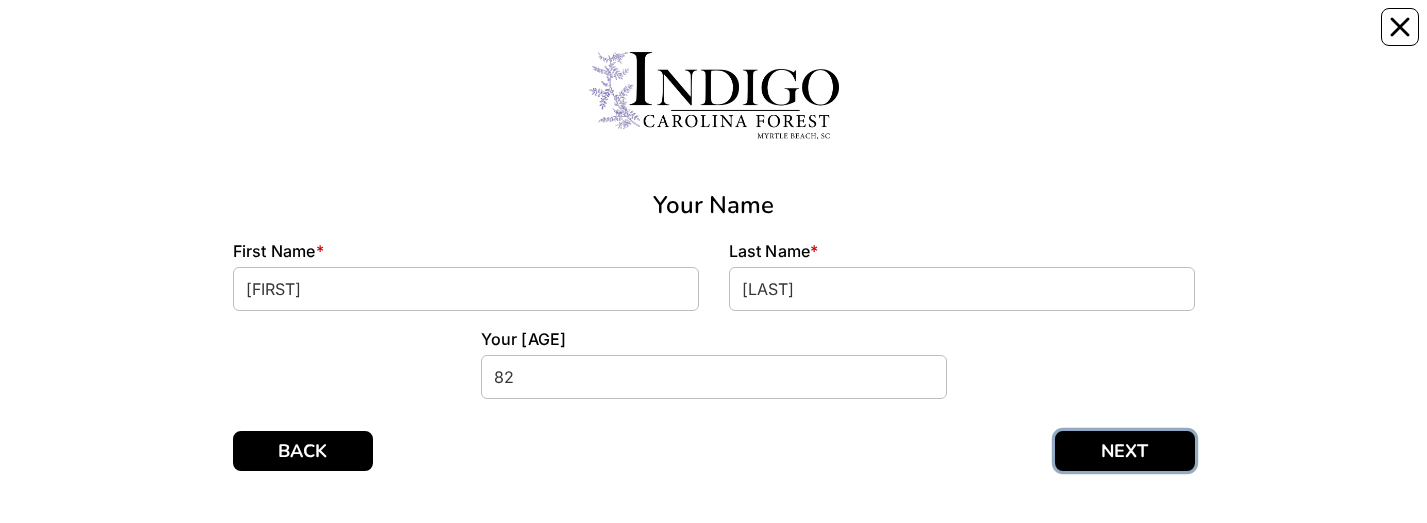 click on "NEXT" at bounding box center (1125, 451) 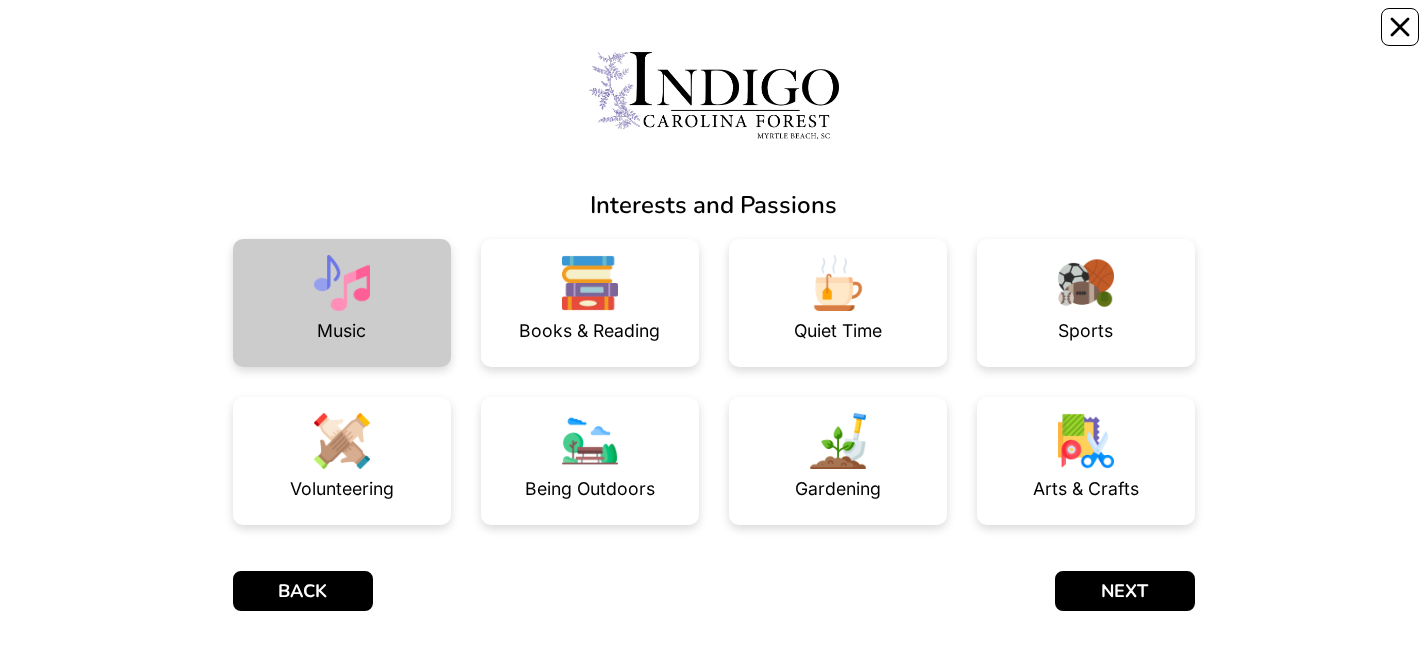 click on "Music" at bounding box center (342, 303) 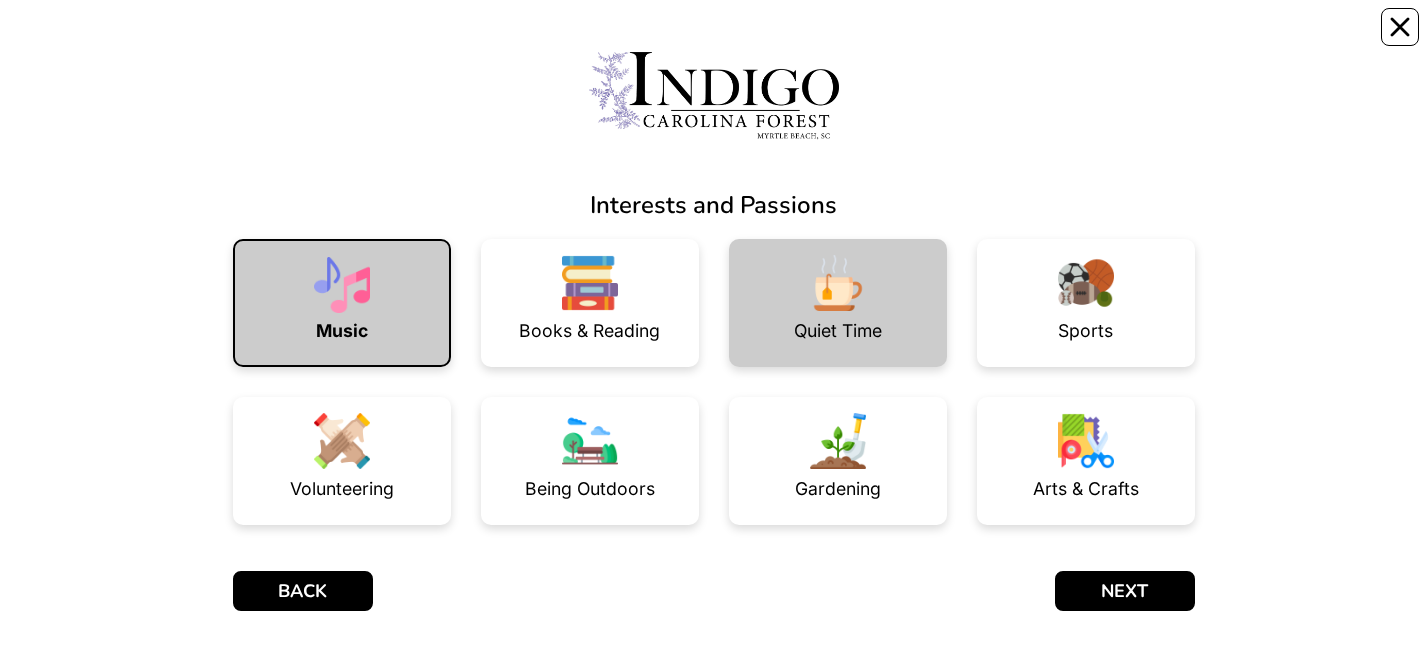click on "Quiet Time" at bounding box center [838, 331] 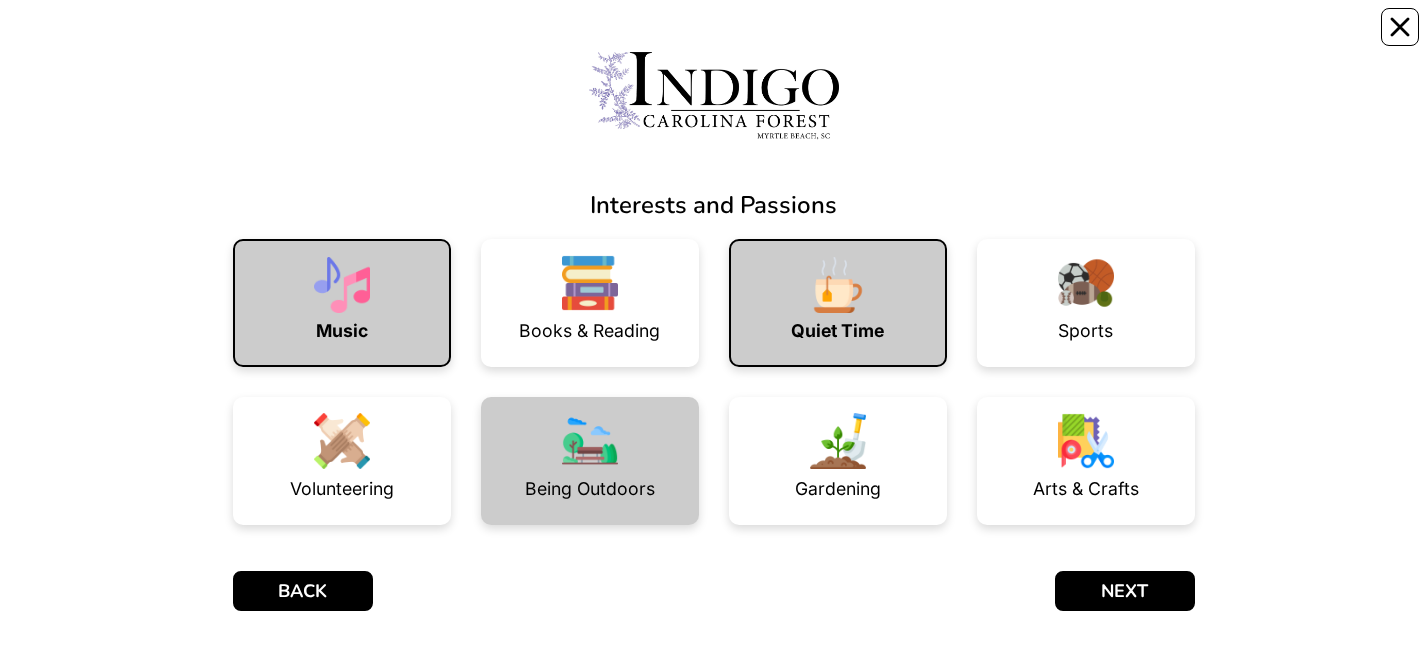 click at bounding box center (590, 441) 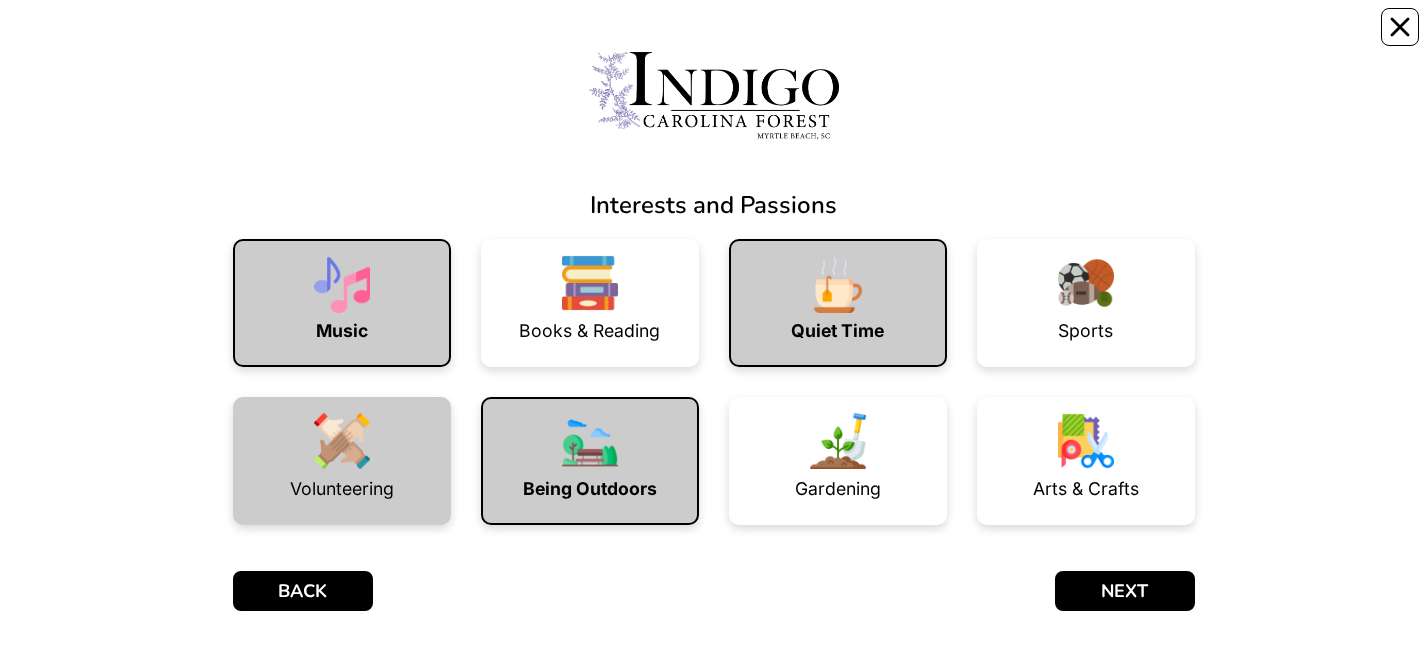click at bounding box center (342, 441) 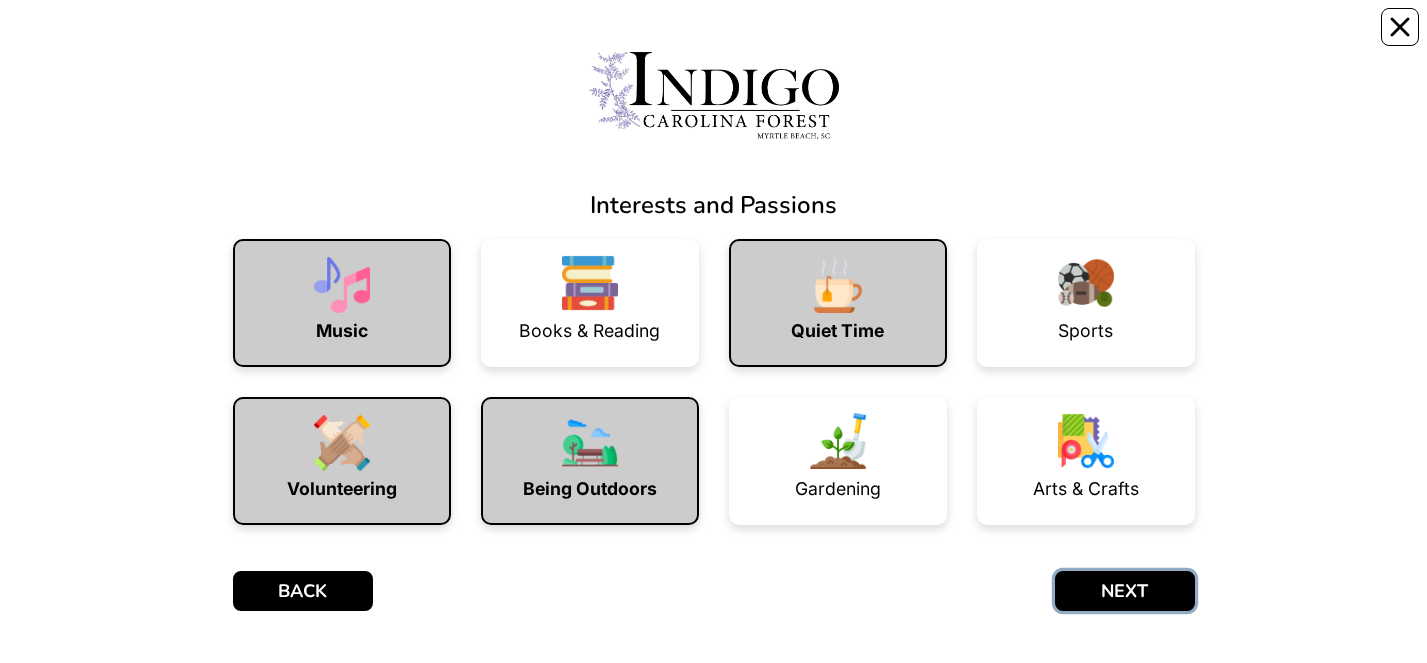 click on "NEXT" at bounding box center (1125, 591) 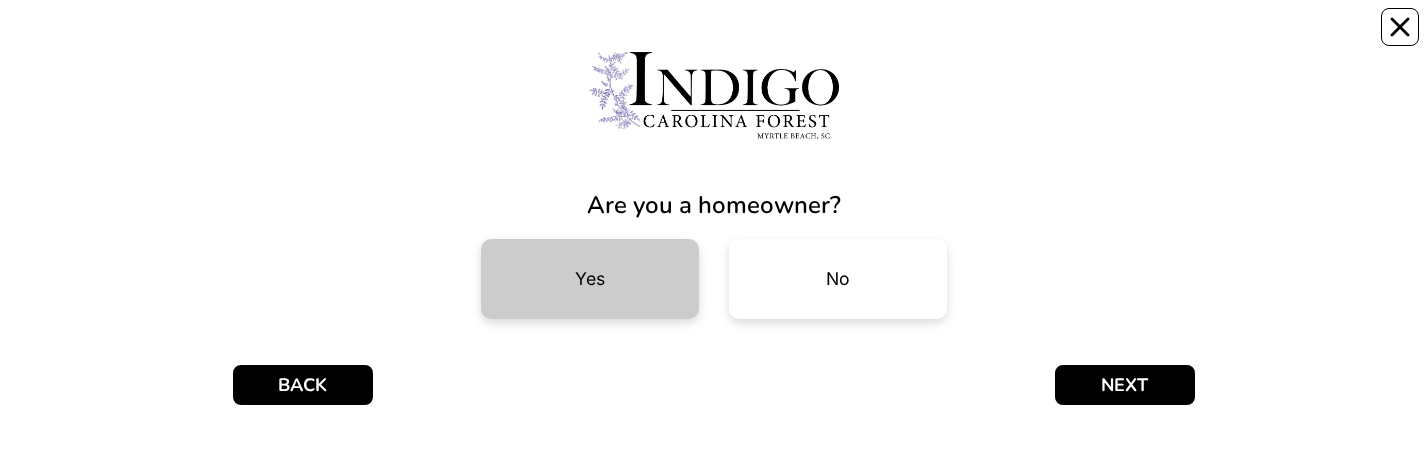 click on "Yes" at bounding box center [590, 279] 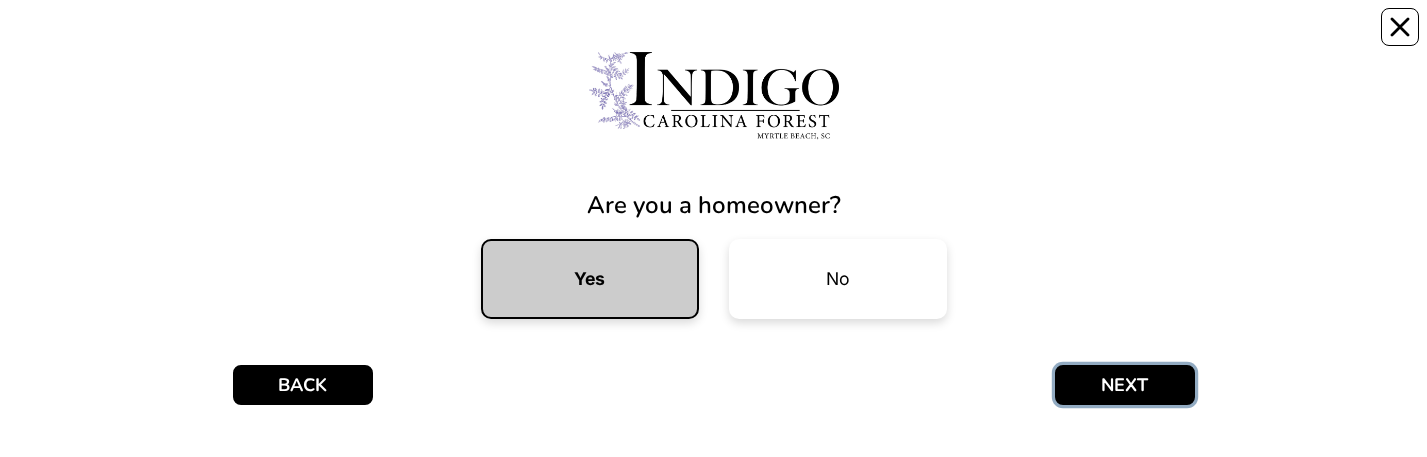 click on "NEXT" at bounding box center (1125, 385) 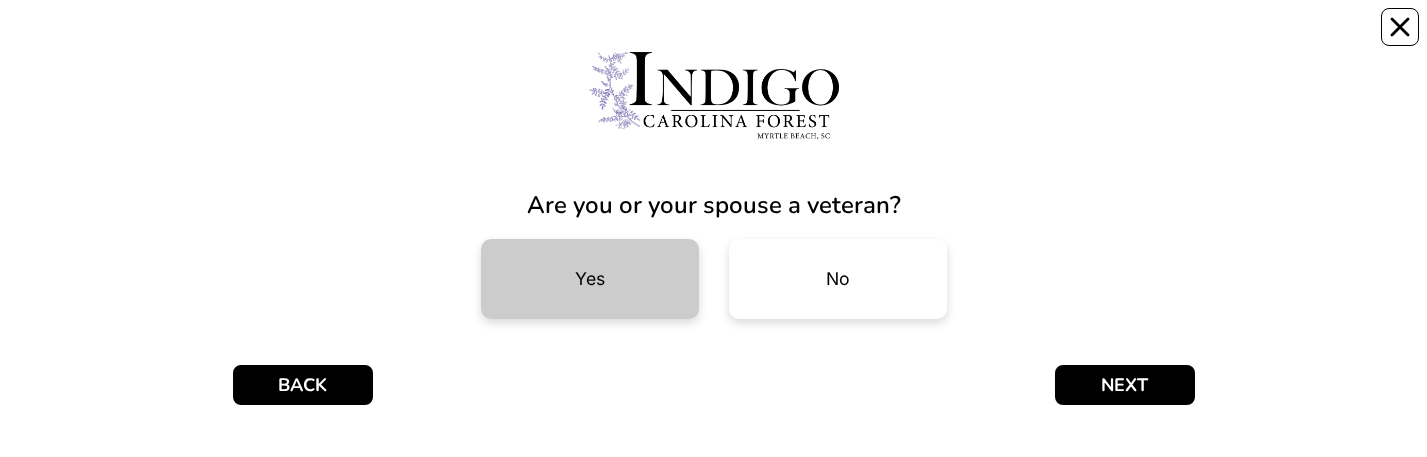 click on "Yes" at bounding box center (590, 279) 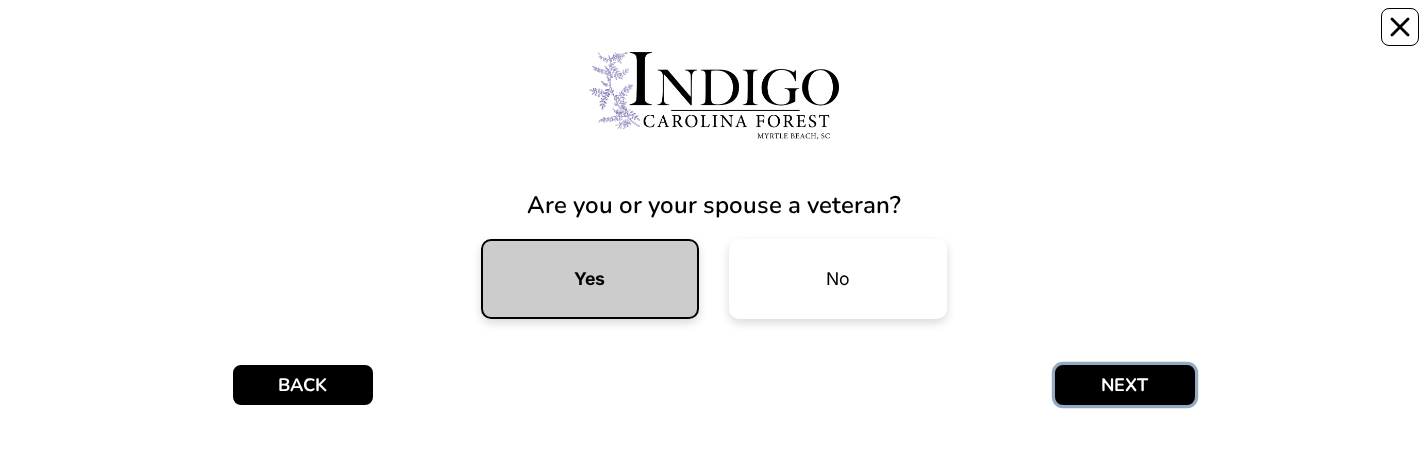 click on "NEXT" at bounding box center (1125, 385) 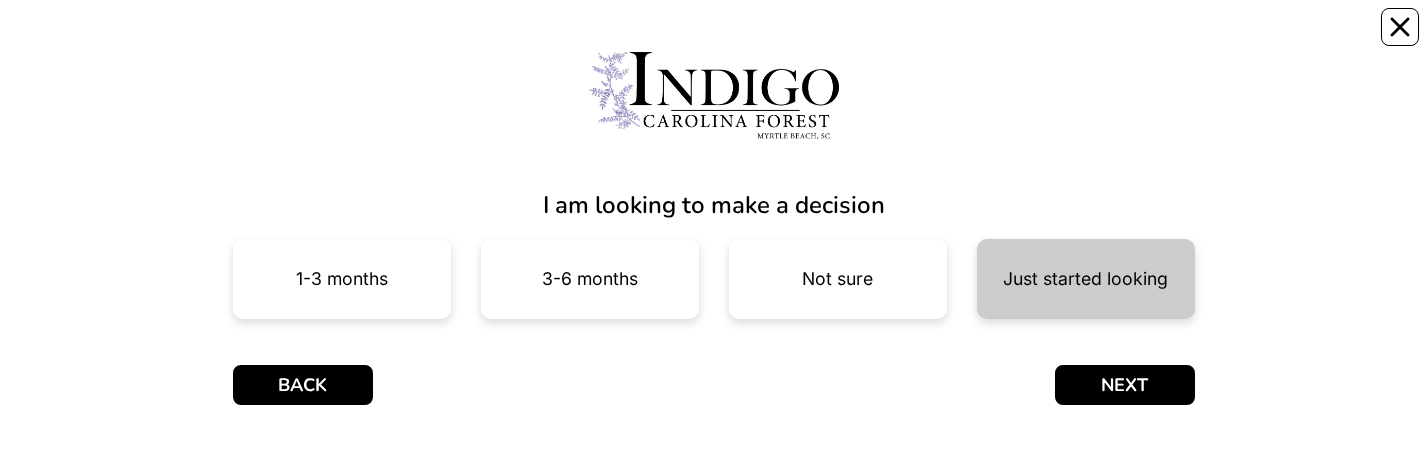 click on "Just started looking" at bounding box center [1085, 279] 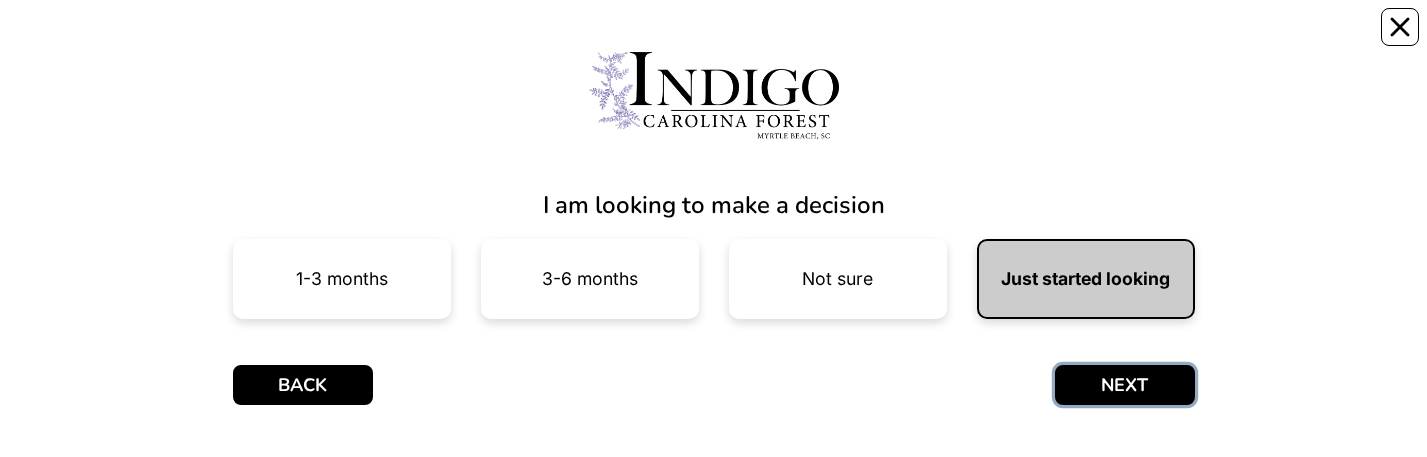 click on "NEXT" at bounding box center (1125, 385) 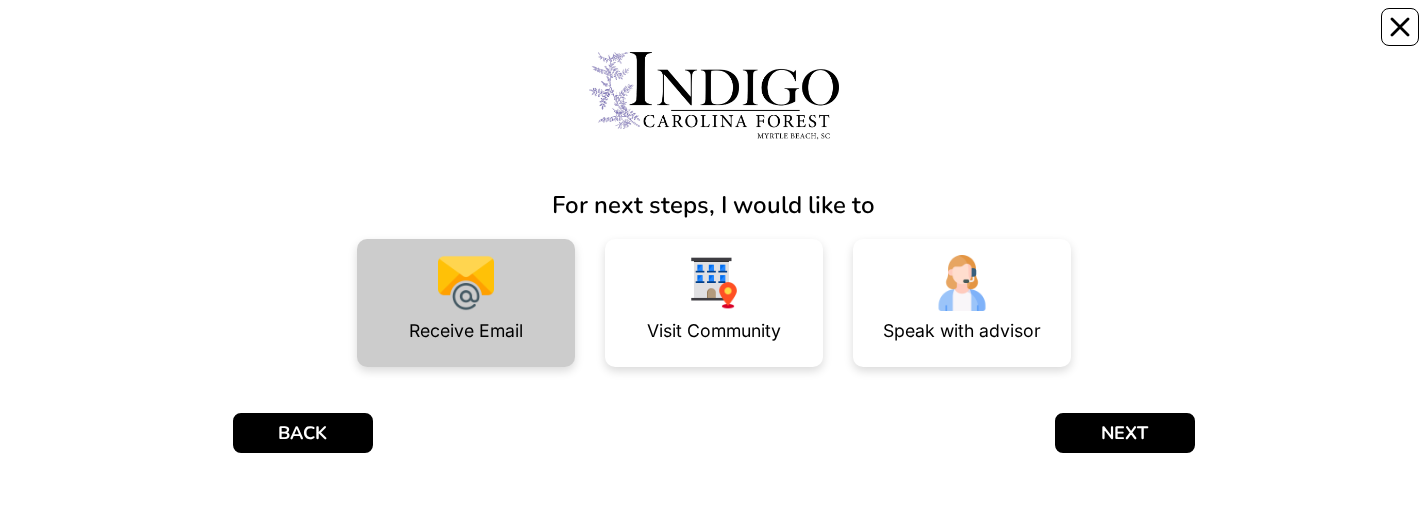 click at bounding box center [466, 283] 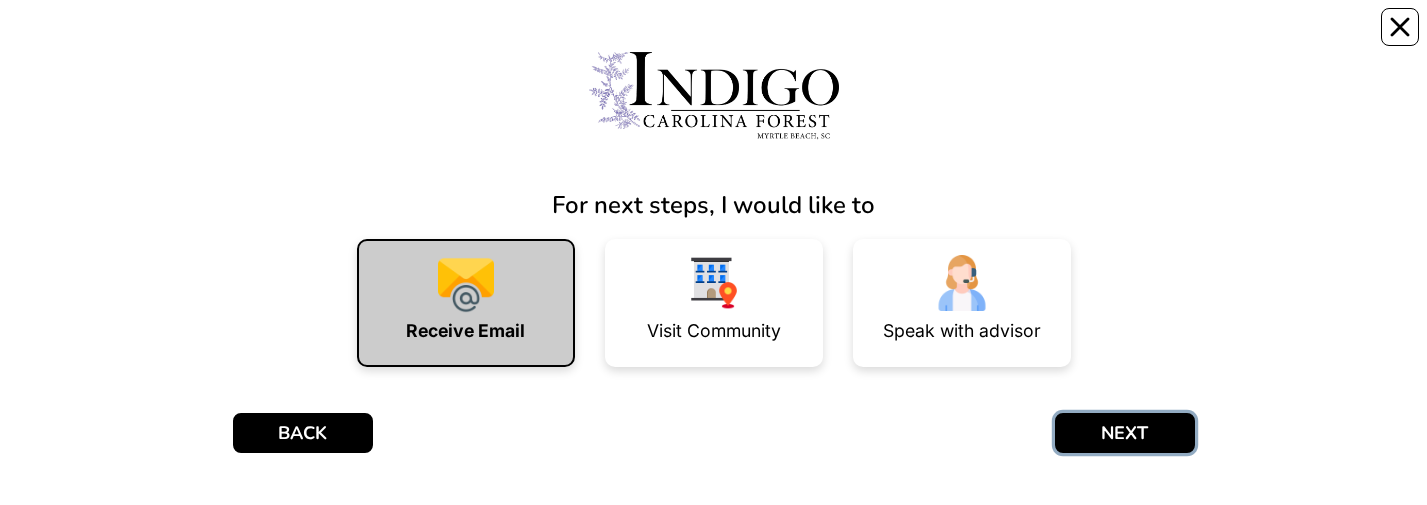 click on "NEXT" at bounding box center [1125, 433] 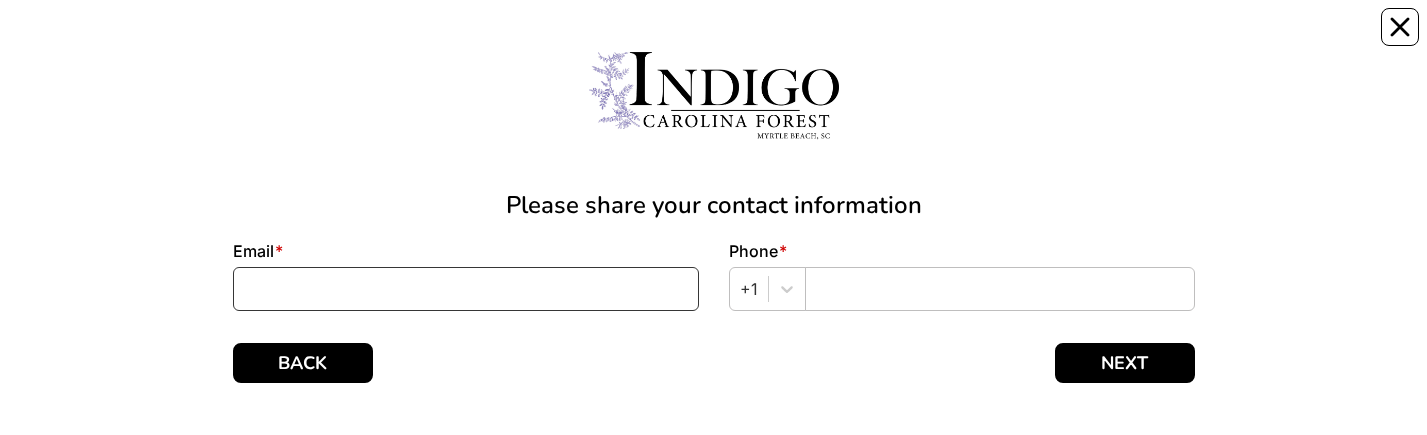 click at bounding box center [466, 289] 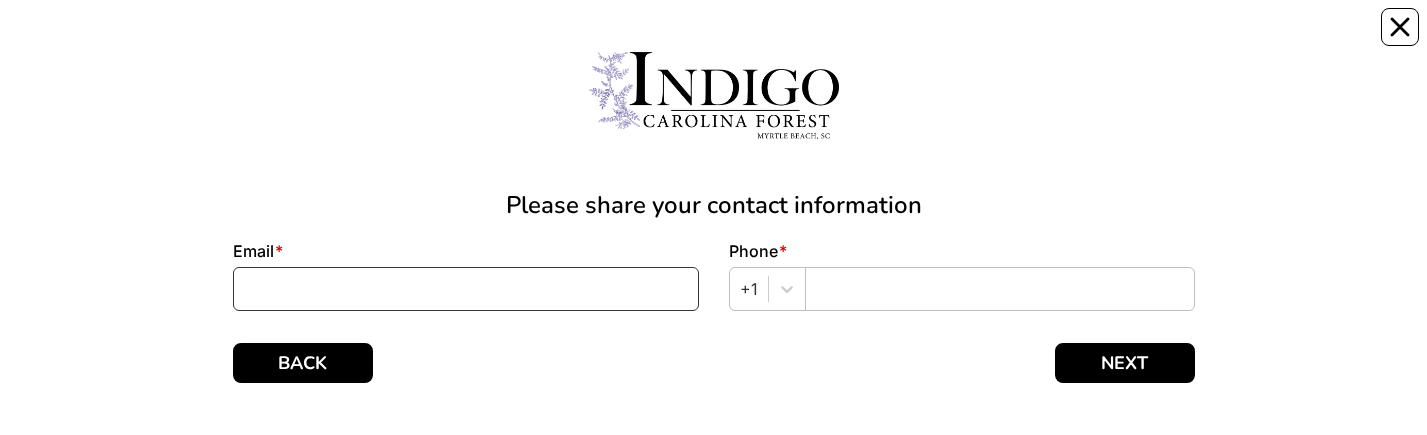 type on "[EMAIL]" 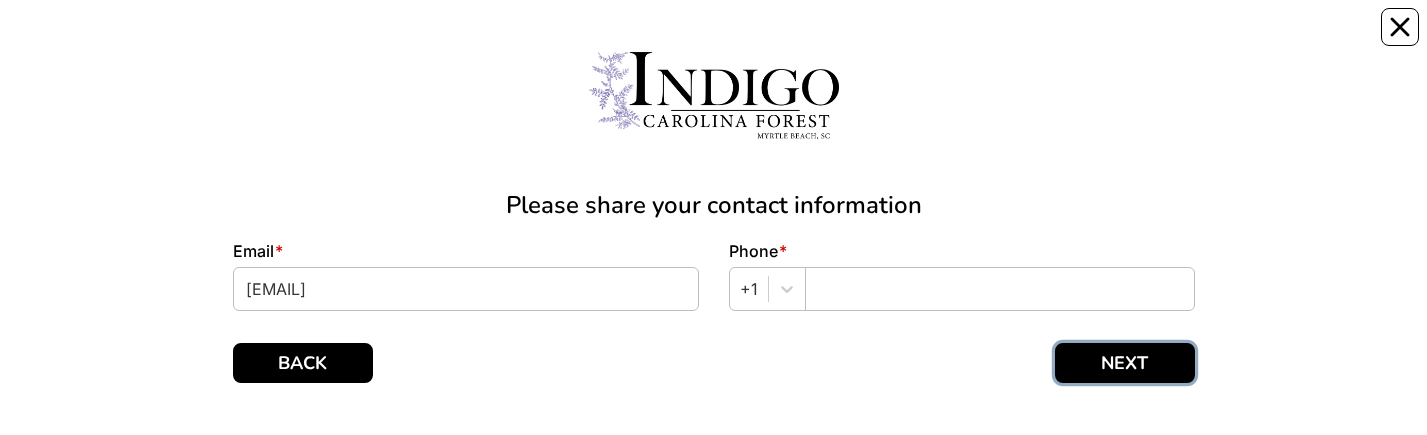 click on "NEXT" at bounding box center [1125, 363] 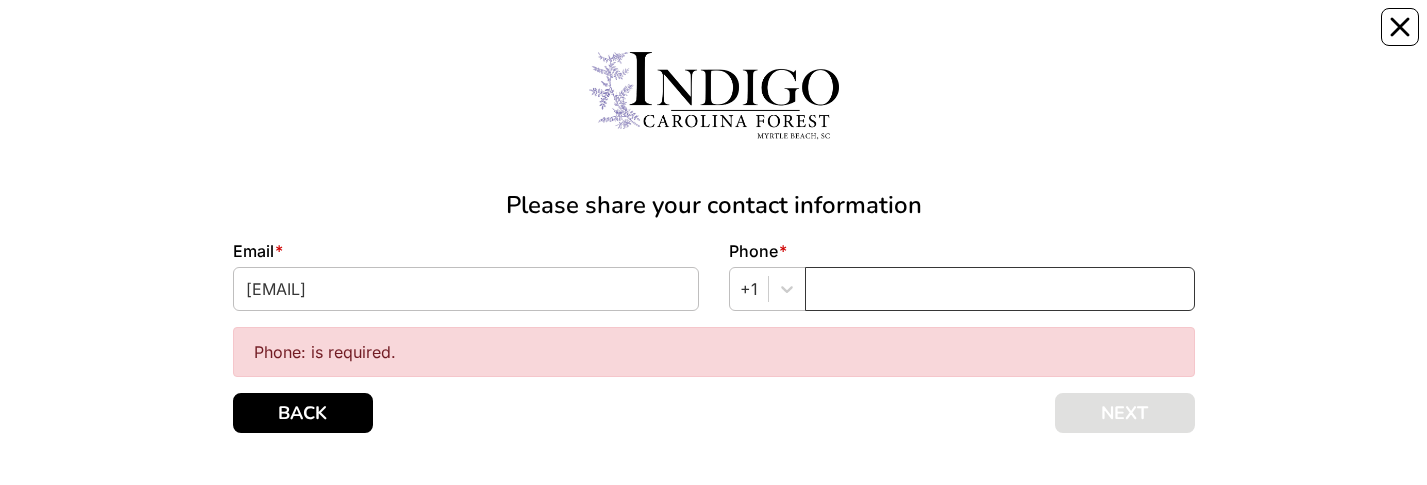 click at bounding box center [1000, 289] 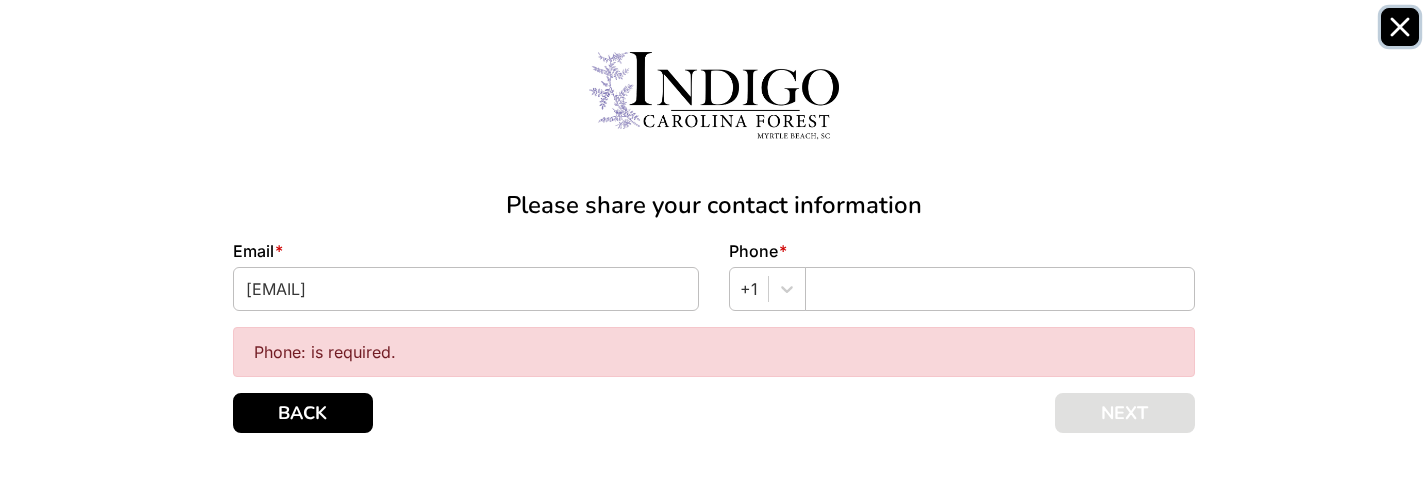 click 